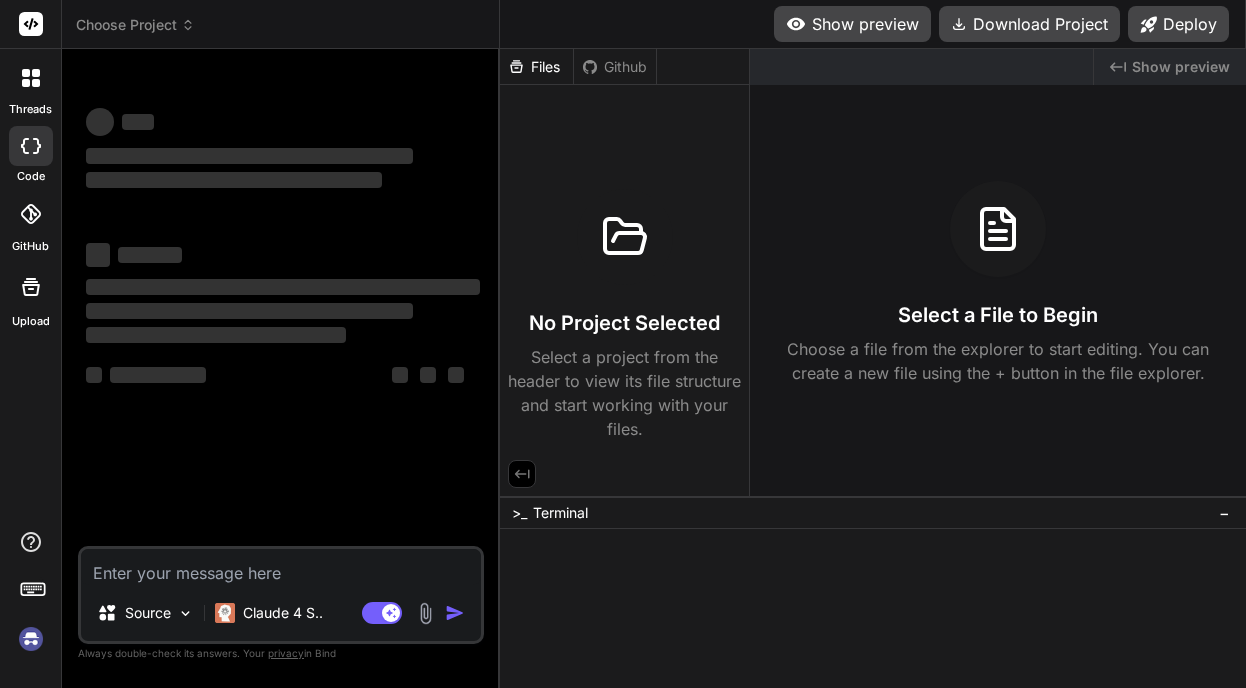 scroll, scrollTop: 0, scrollLeft: 0, axis: both 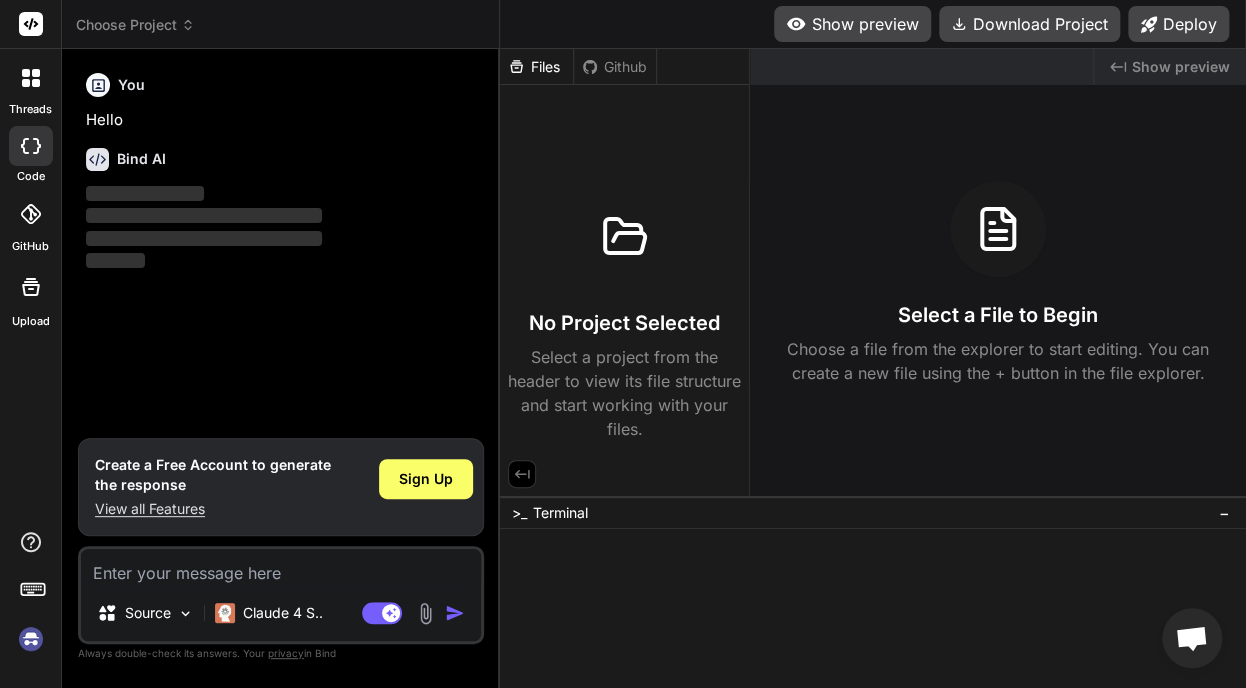 type on "x" 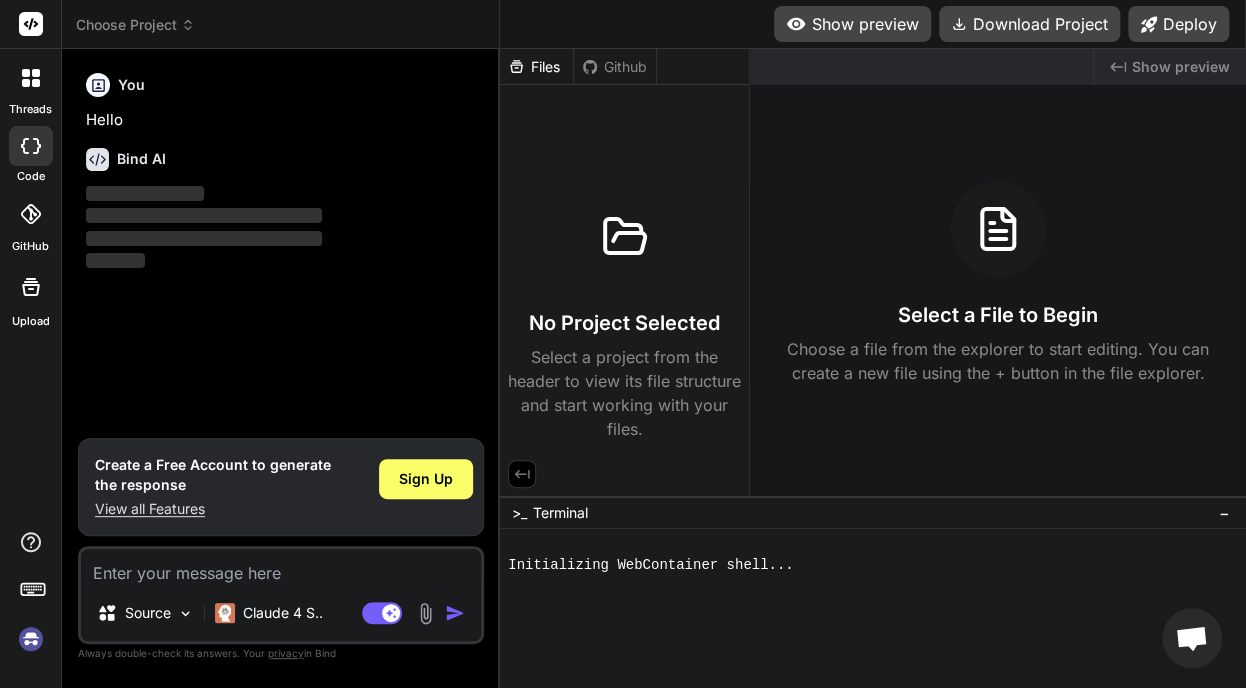 click at bounding box center (31, 639) 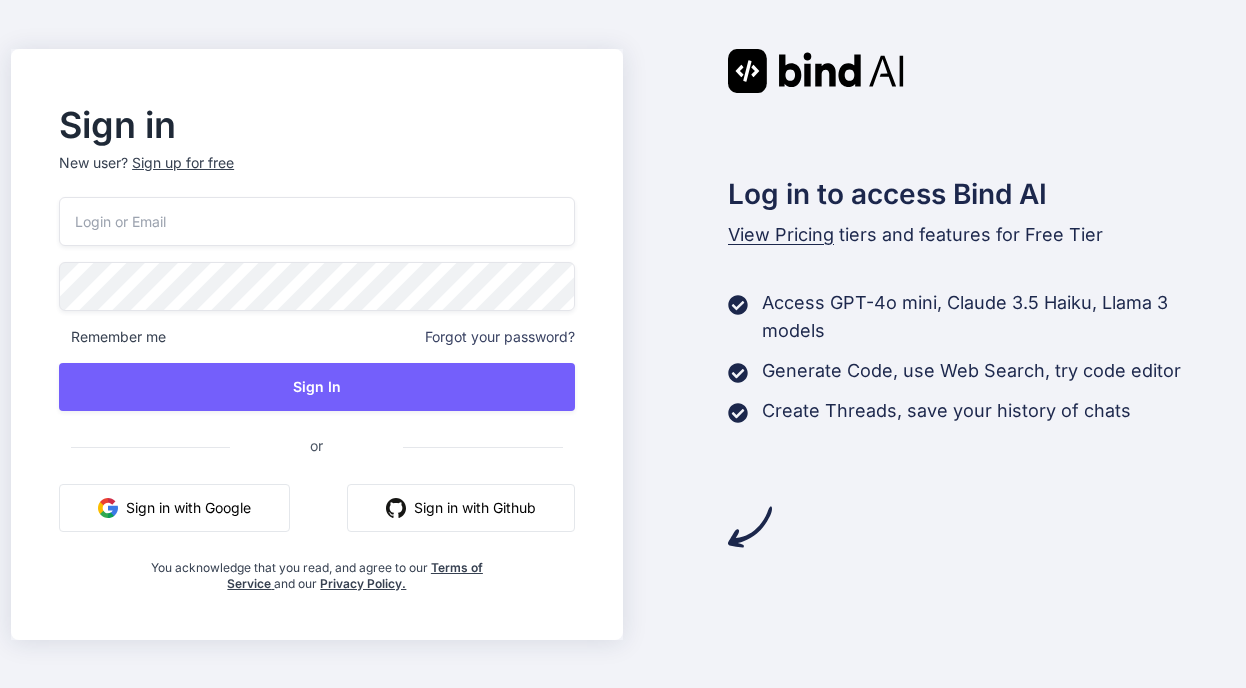 scroll, scrollTop: 0, scrollLeft: 0, axis: both 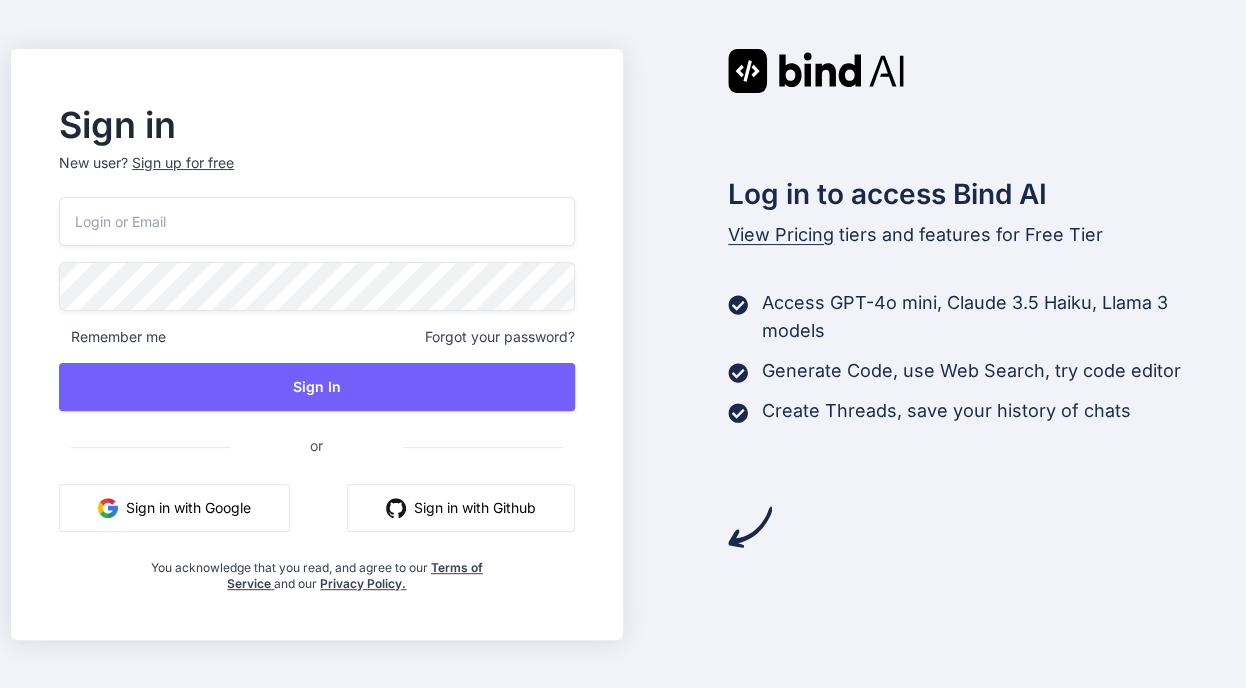 click on "Remember me Forgot your password? Sign In   or Sign in with Google Sign in with Github You acknowledge that you read, and agree to our   Terms of Service     and our   Privacy Policy." at bounding box center [316, 394] 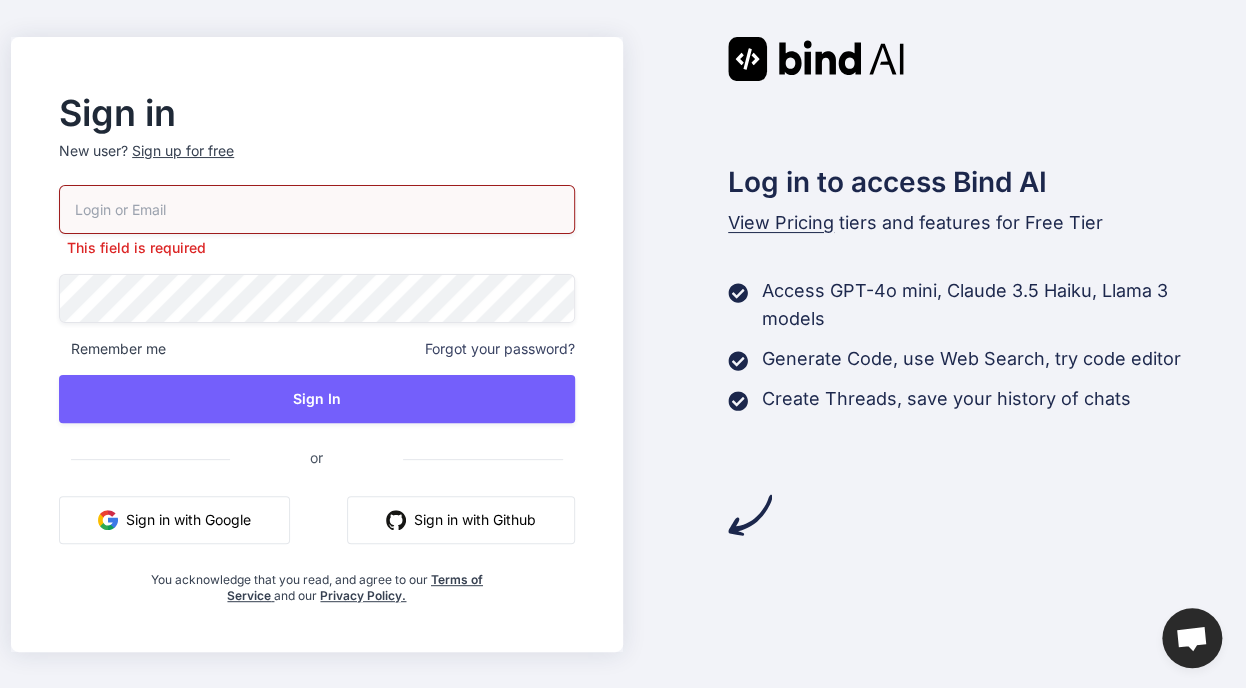 type on "[EMAIL]" 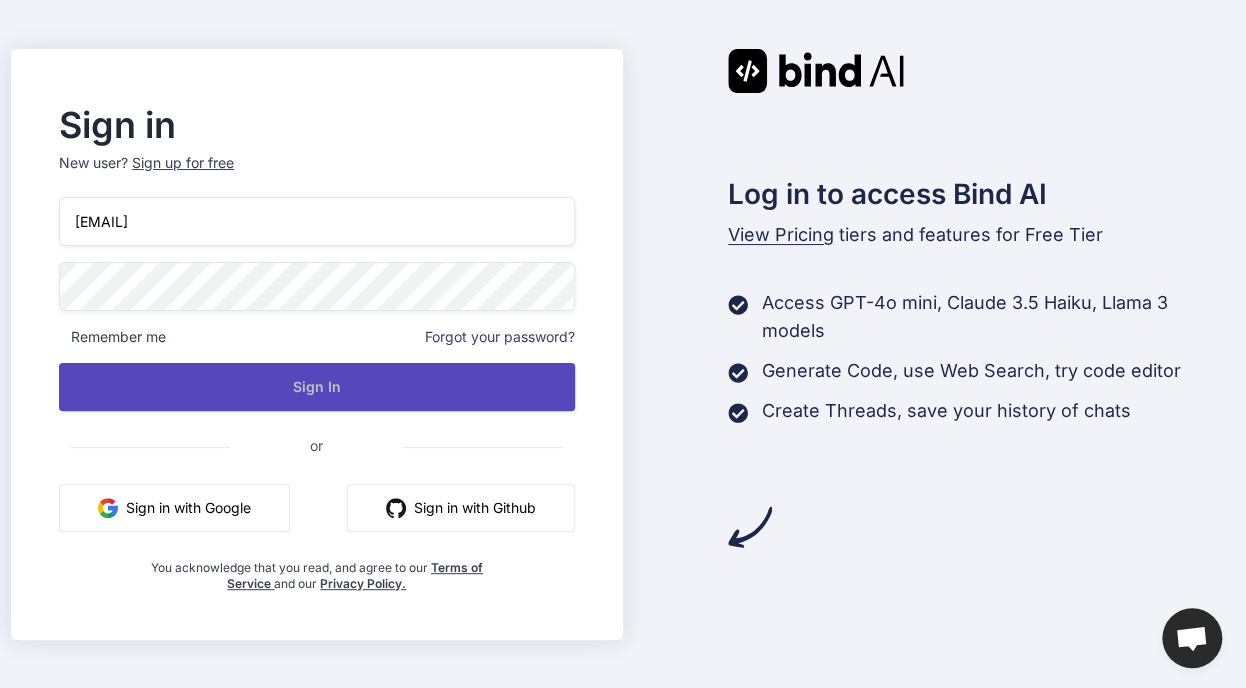 click on "Sign In" at bounding box center (316, 387) 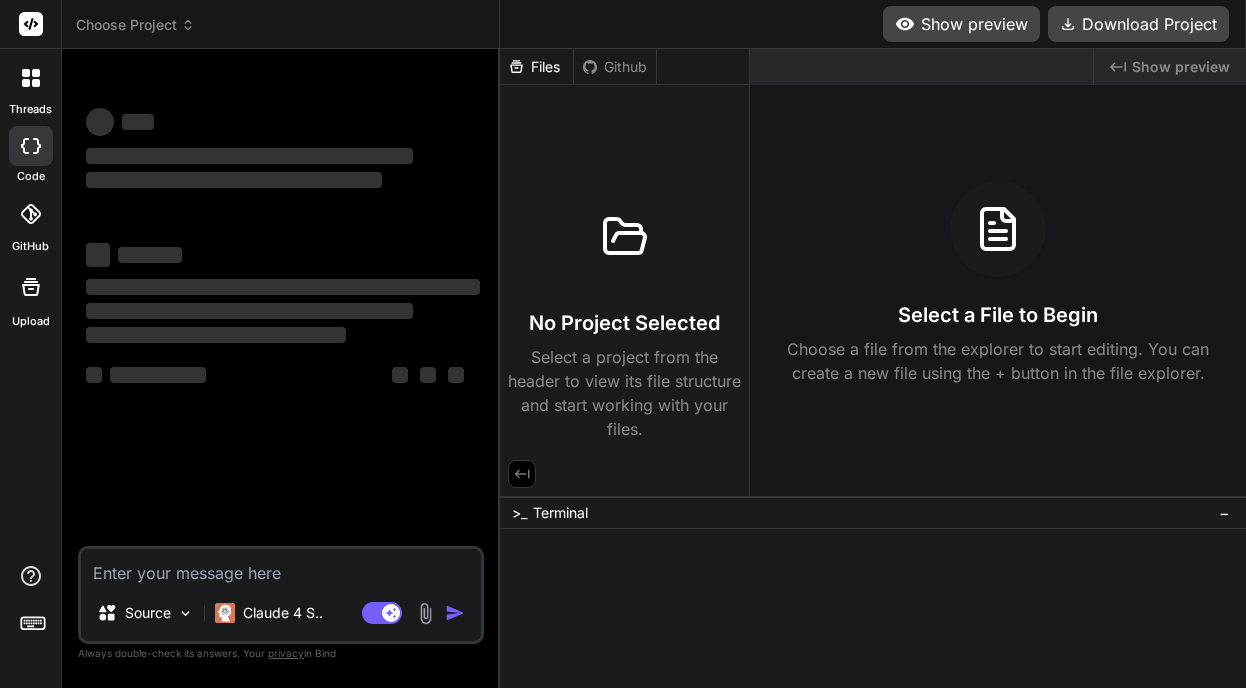 scroll, scrollTop: 0, scrollLeft: 0, axis: both 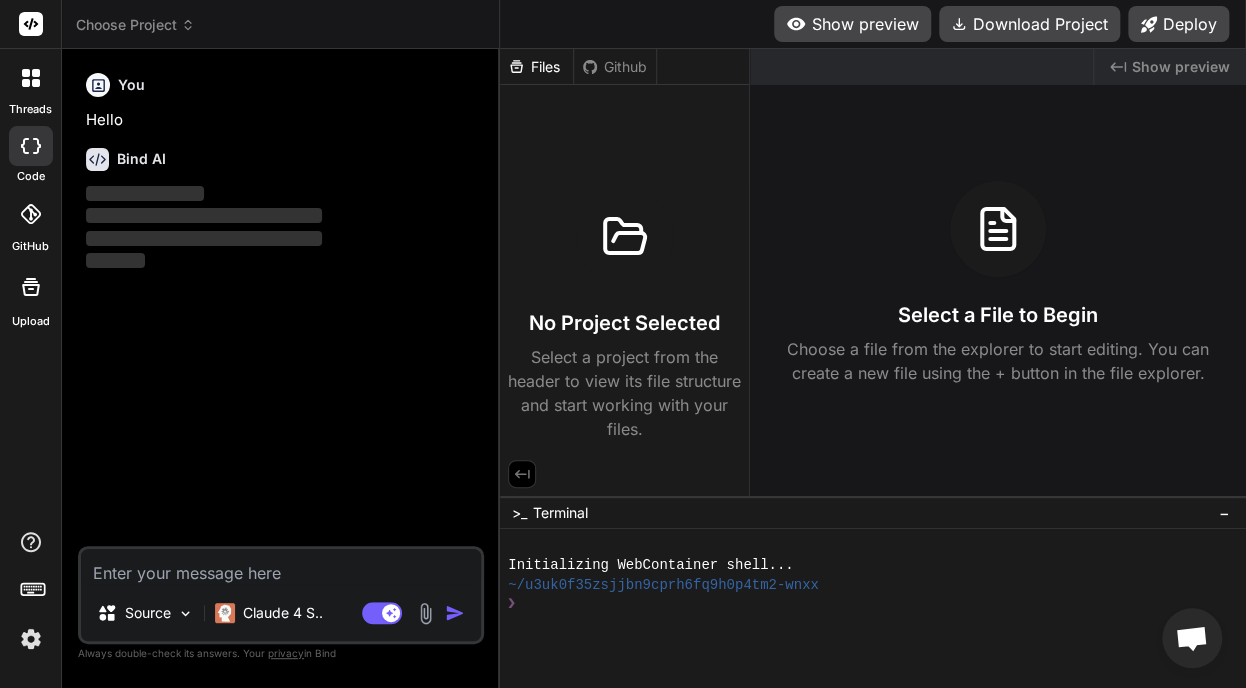 click at bounding box center [31, 639] 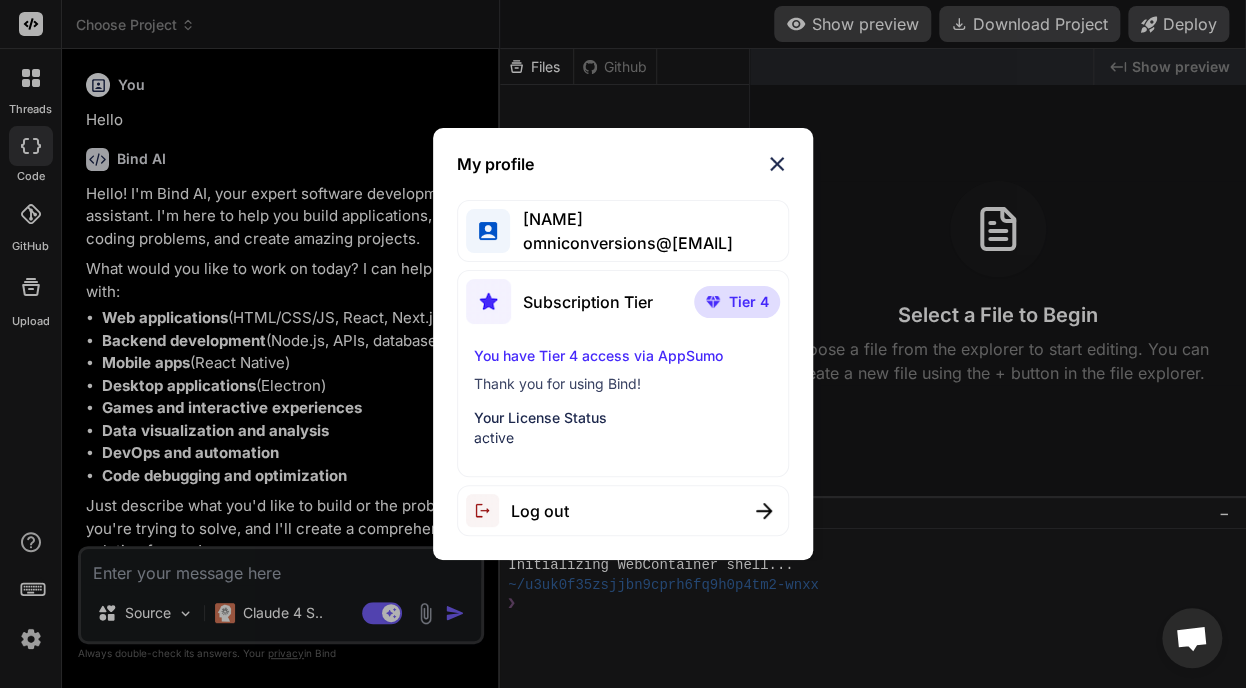 click at bounding box center [777, 164] 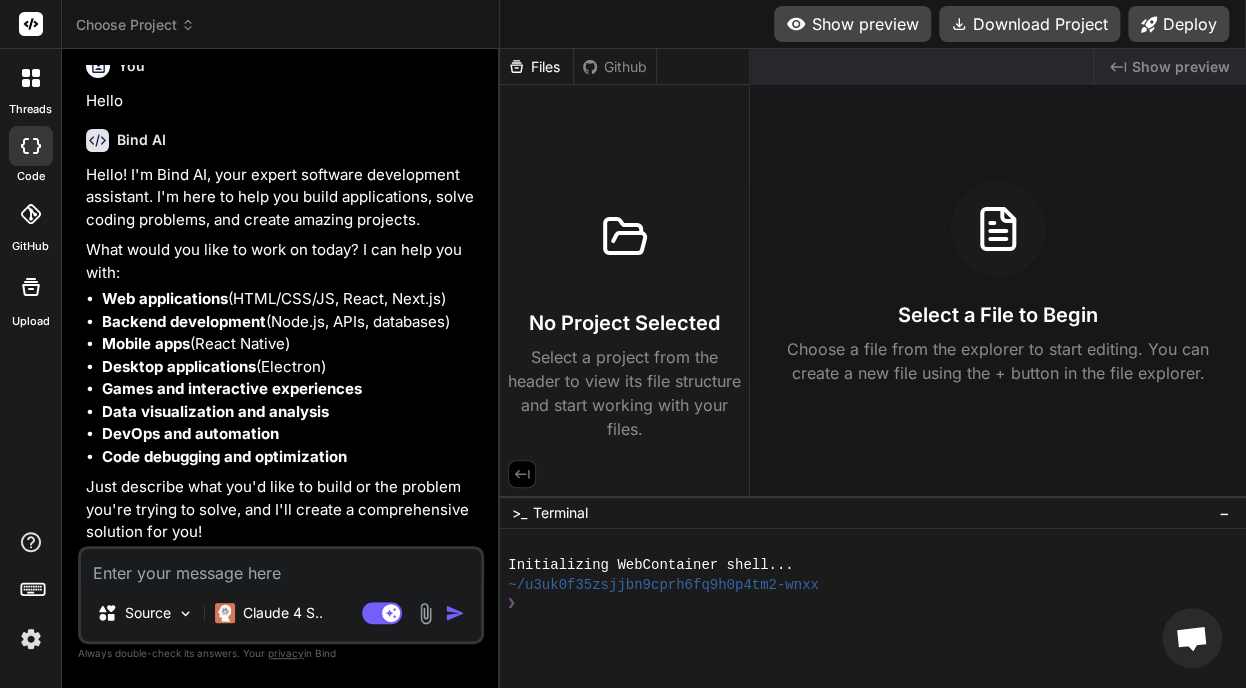 scroll, scrollTop: 0, scrollLeft: 0, axis: both 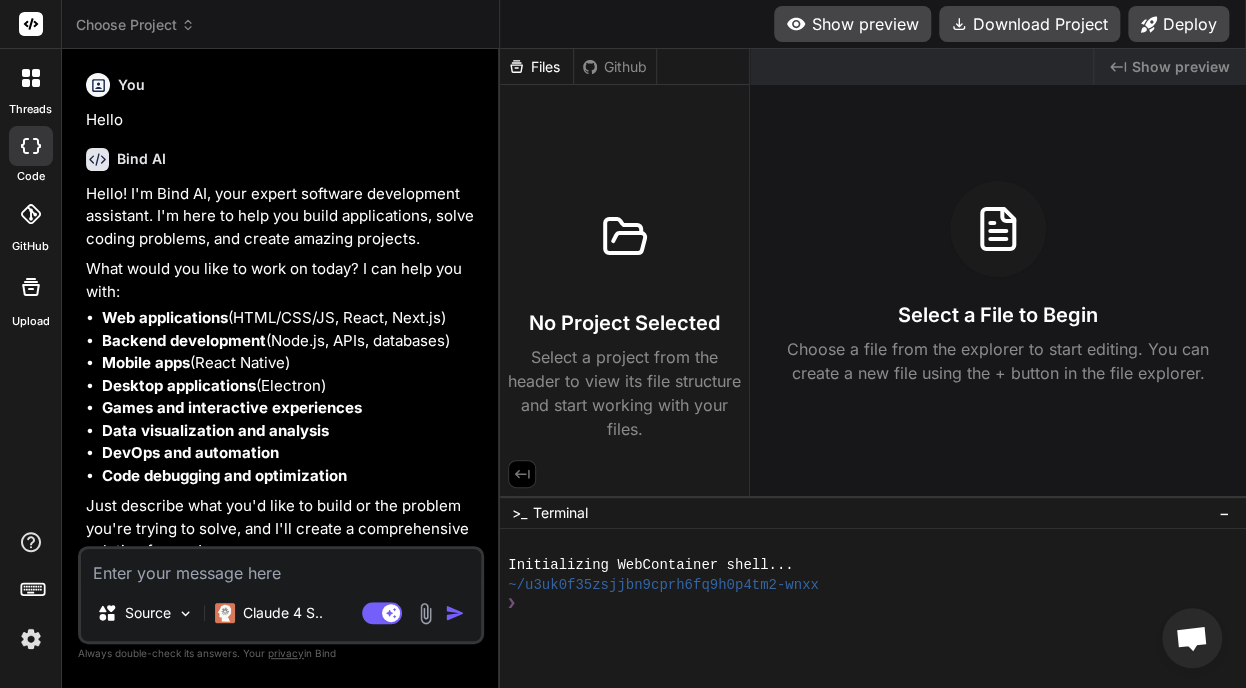 click on "Choose Project Created with Pixso." at bounding box center [281, 24] 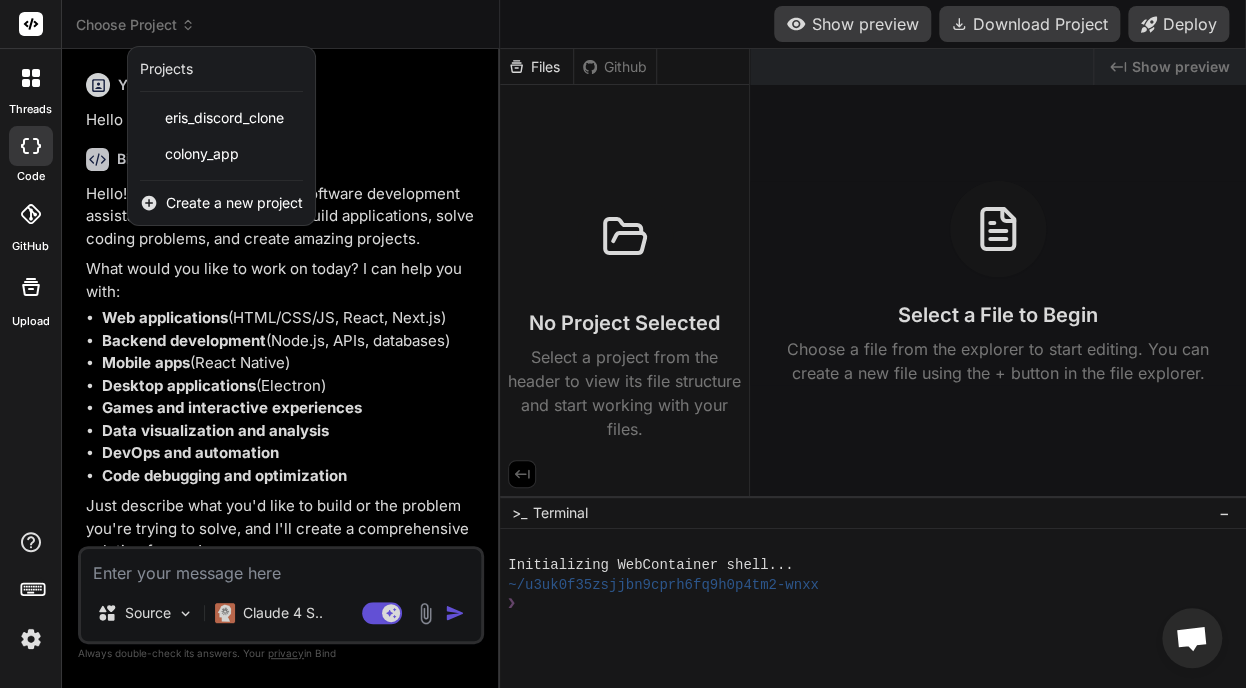 click at bounding box center [623, 344] 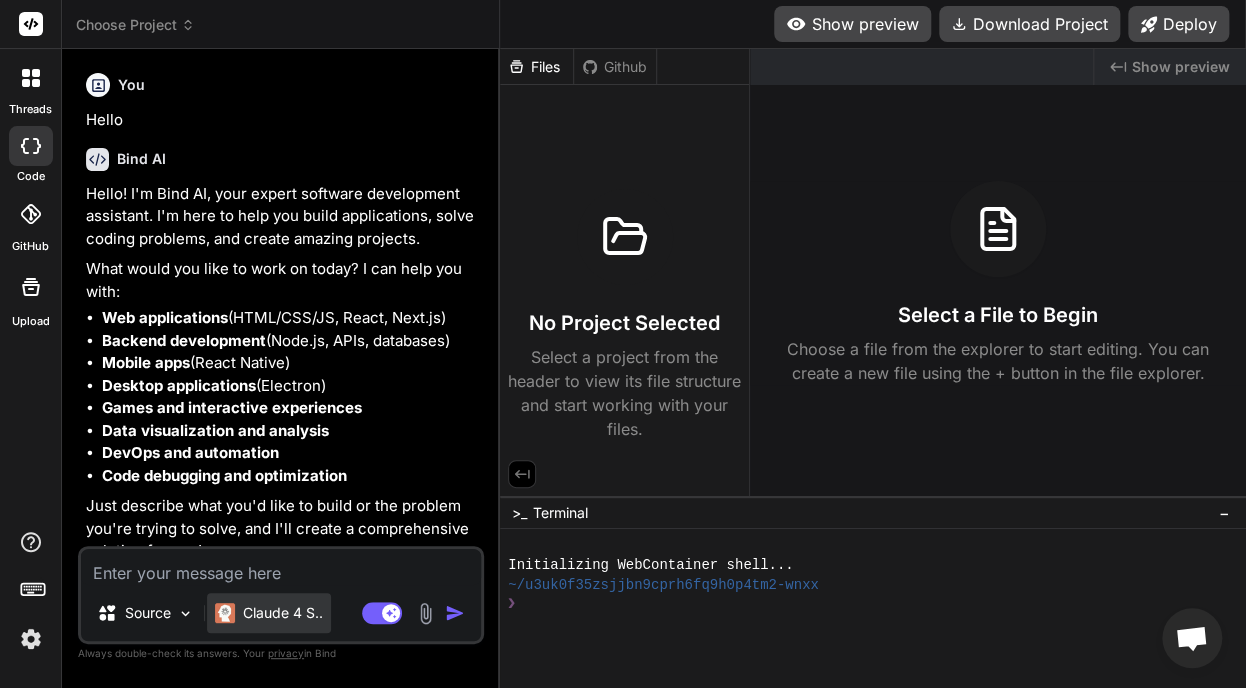 click on "Claude 4 S.." at bounding box center [283, 613] 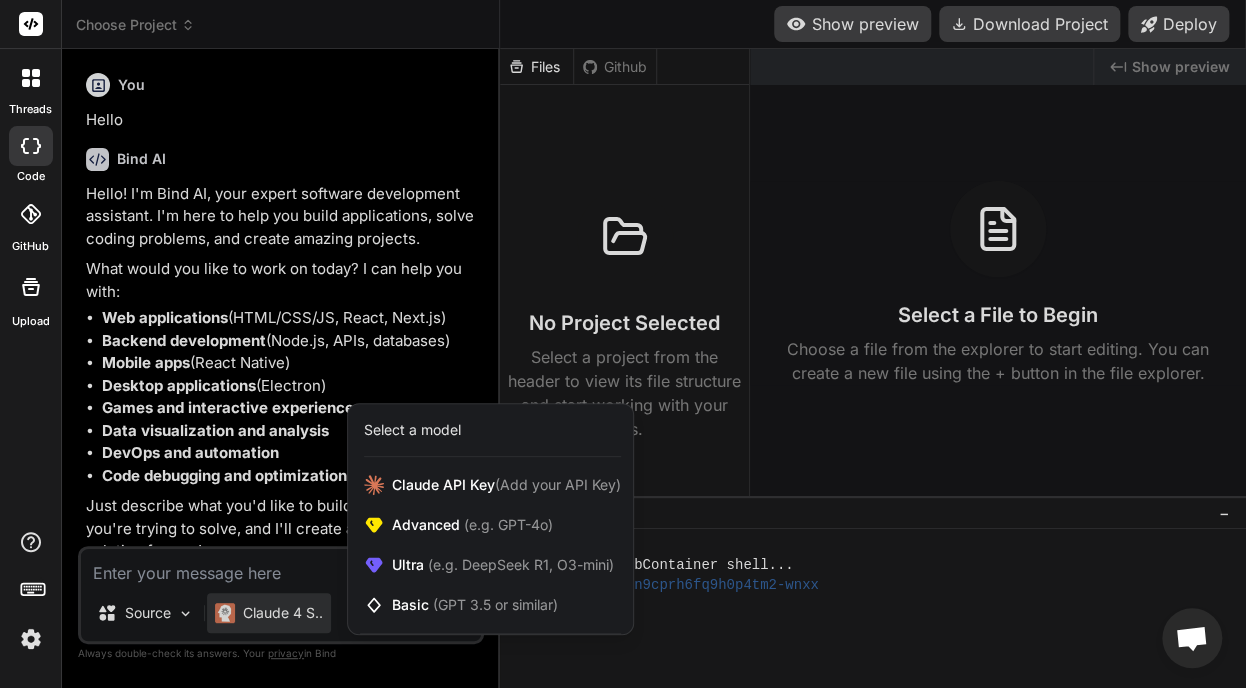 click on "Select a model" at bounding box center (412, 430) 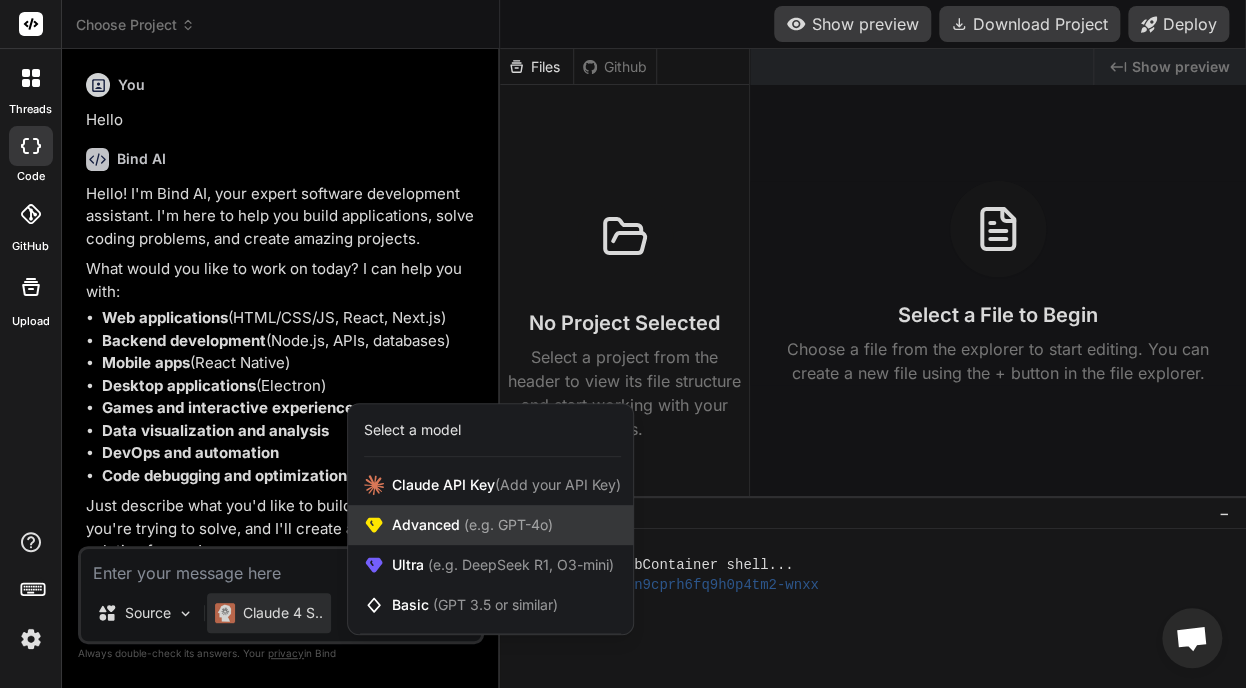 click on "Advanced     (e.g. GPT-4o)" at bounding box center (472, 525) 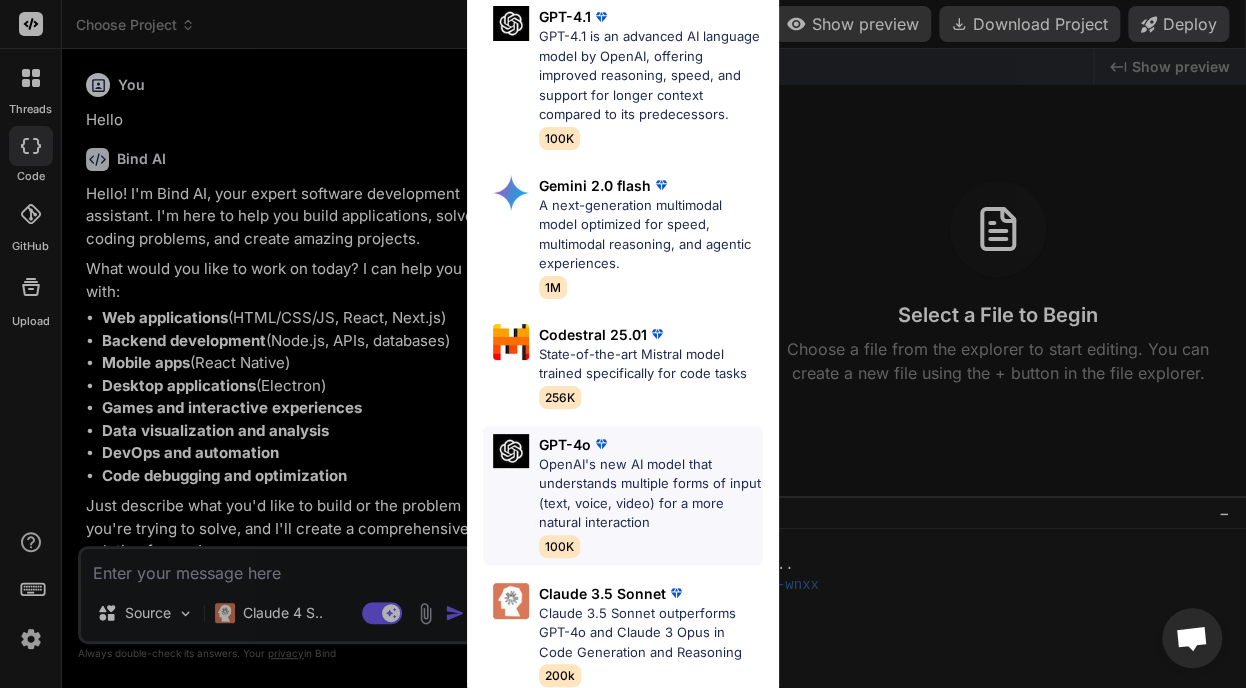 scroll, scrollTop: 93, scrollLeft: 0, axis: vertical 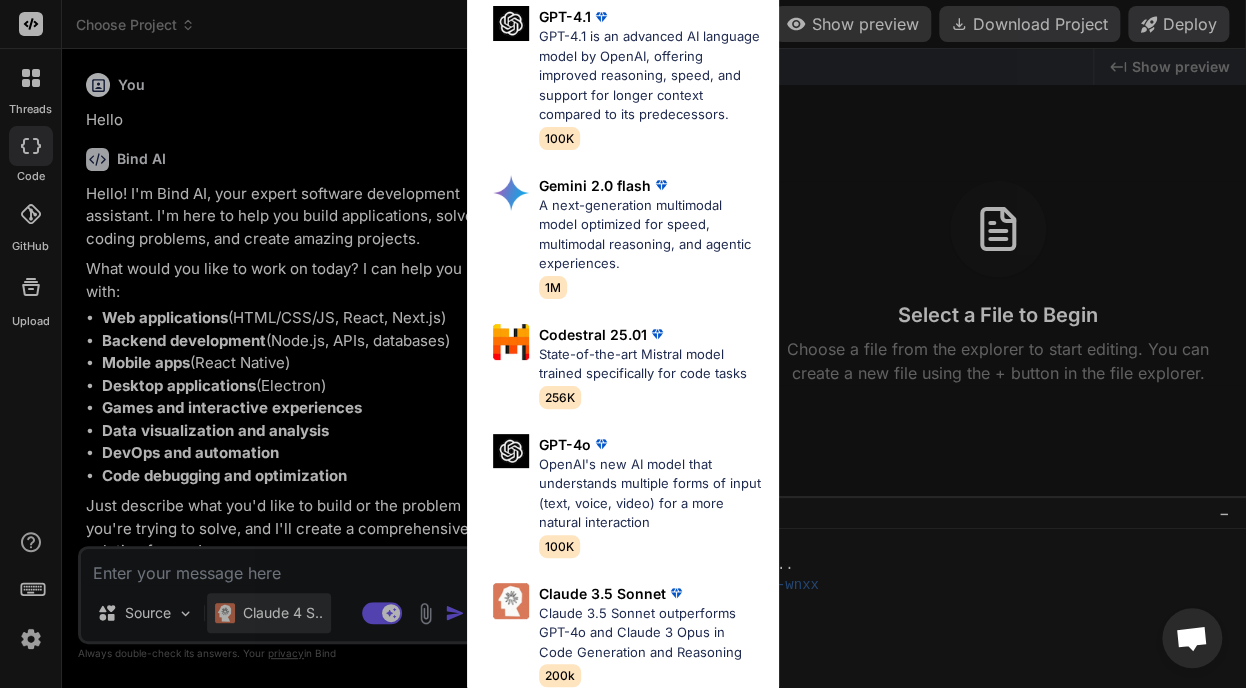 click on "Advanced Models GPT-4.1 GPT-4.1 is an advanced AI language model by OpenAI, offering improved reasoning, speed, and support for longer context compared to its predecessors. 100K Gemini 2.0 flash A next-generation multimodal model optimized for speed, multimodal reasoning, and agentic experiences. 1M Codestral 25.01 State-of-the-art Mistral model trained specifically for code tasks 256K GPT-4o OpenAI's new AI model that understands multiple forms of input (text, voice, video) for a more natural interaction 100K Claude 3.5 Sonnet Claude 3.5 Sonnet outperforms GPT-4o and Claude 3 Opus in Code Generation and Reasoning 200k" at bounding box center [623, 344] 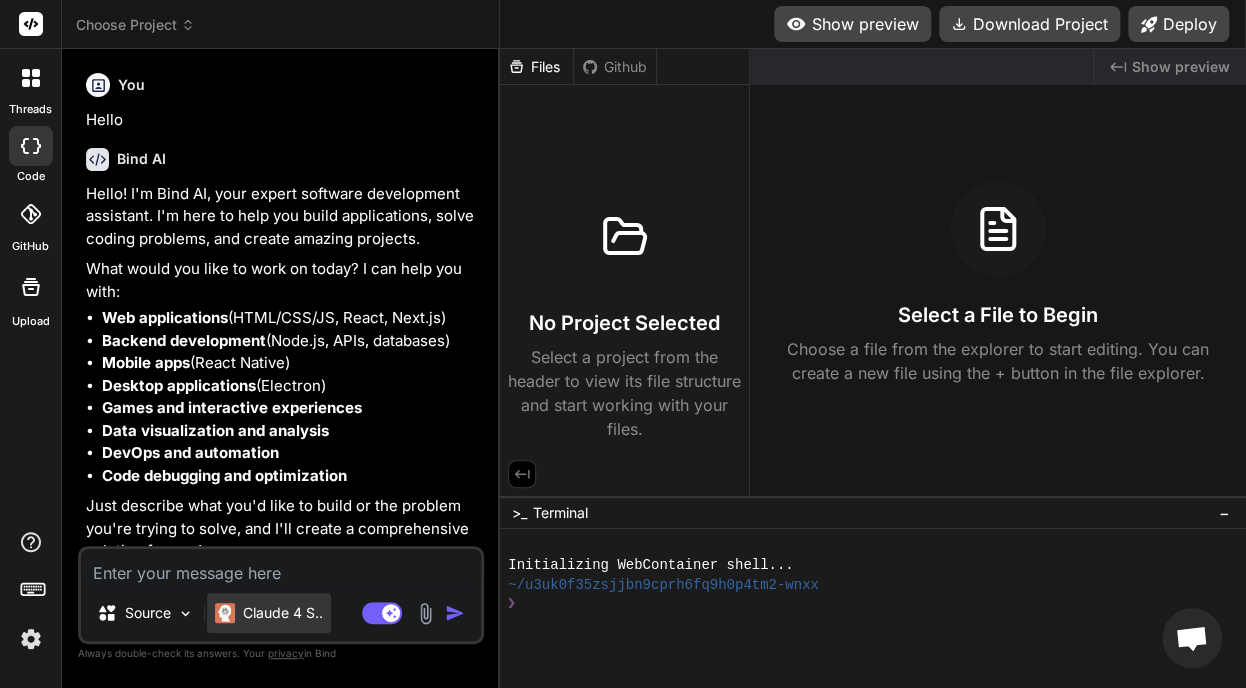click on "Claude 4 S.." at bounding box center [283, 613] 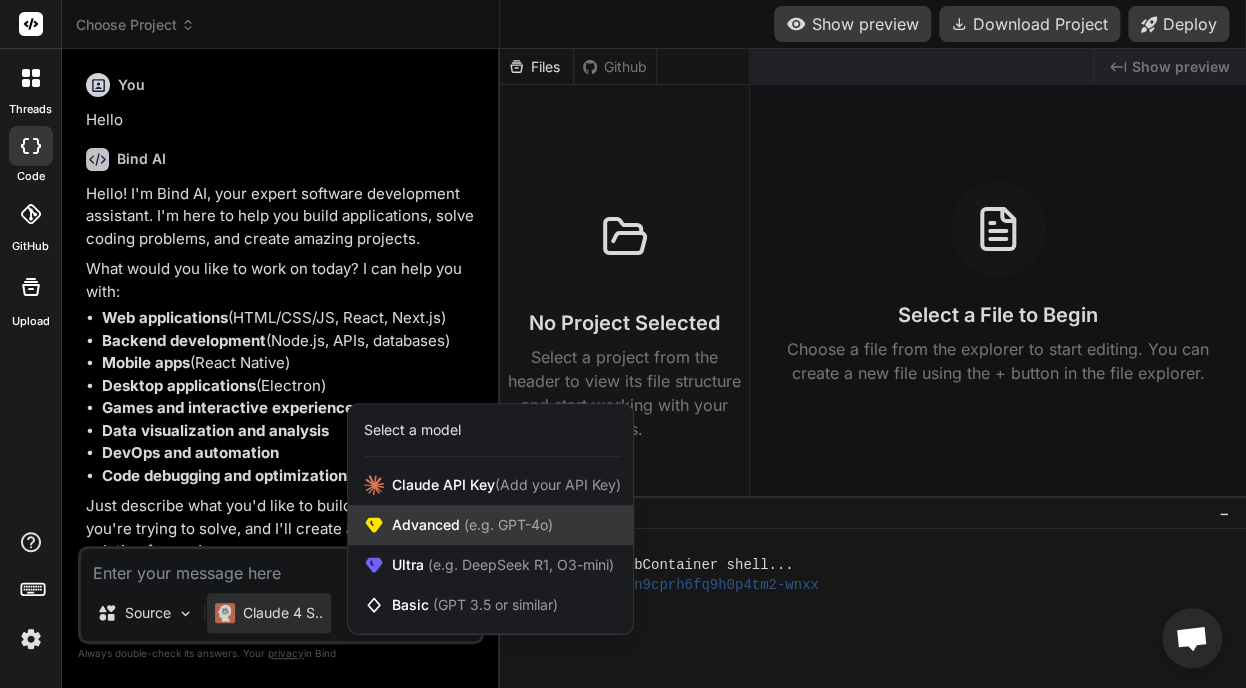 click on "Advanced     (e.g. GPT-4o)" at bounding box center (472, 525) 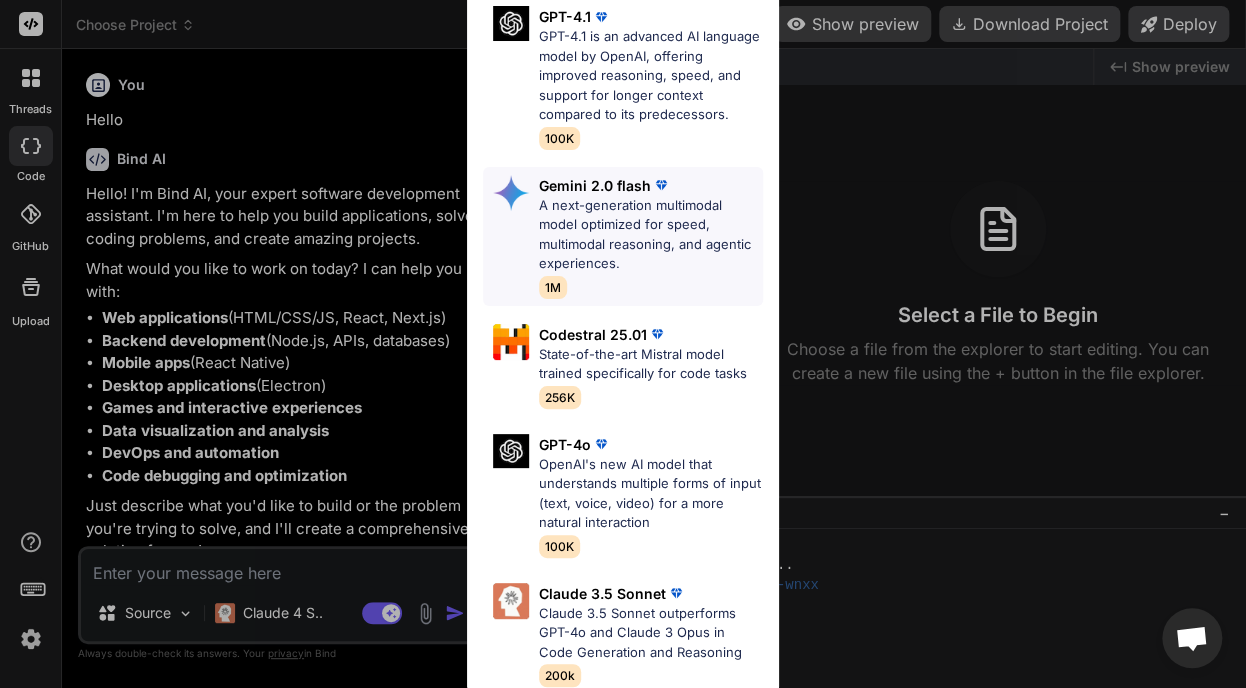 scroll, scrollTop: 0, scrollLeft: 0, axis: both 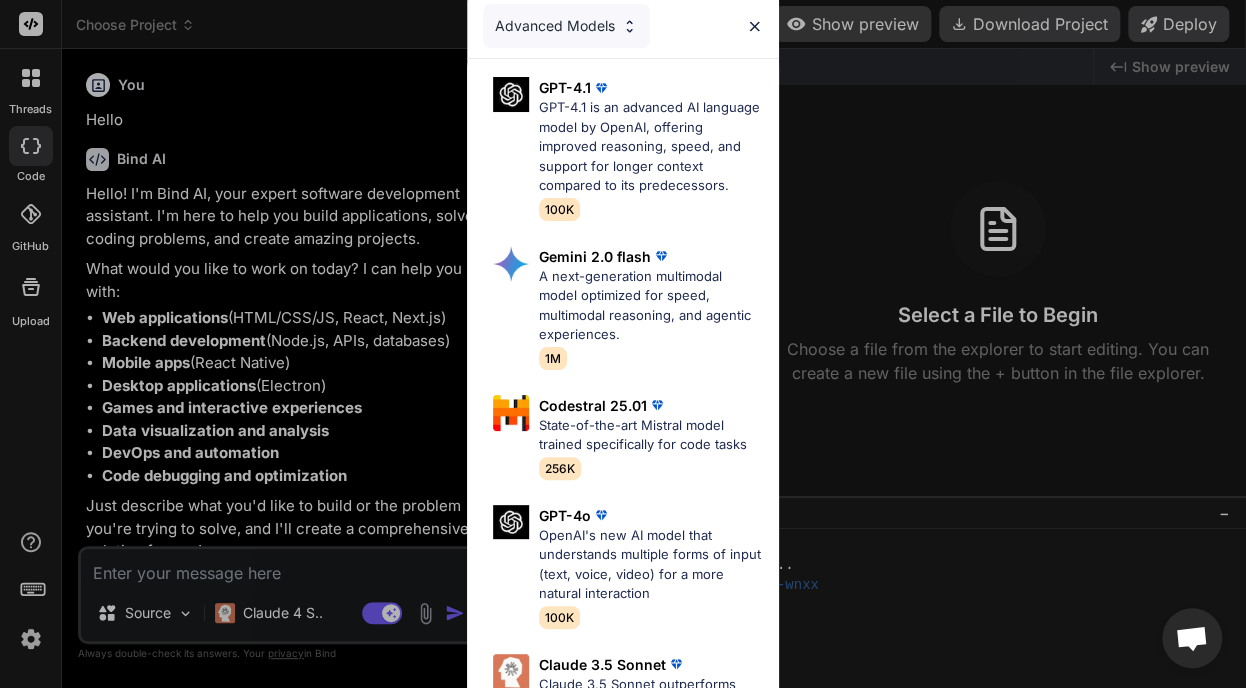 click at bounding box center [629, 26] 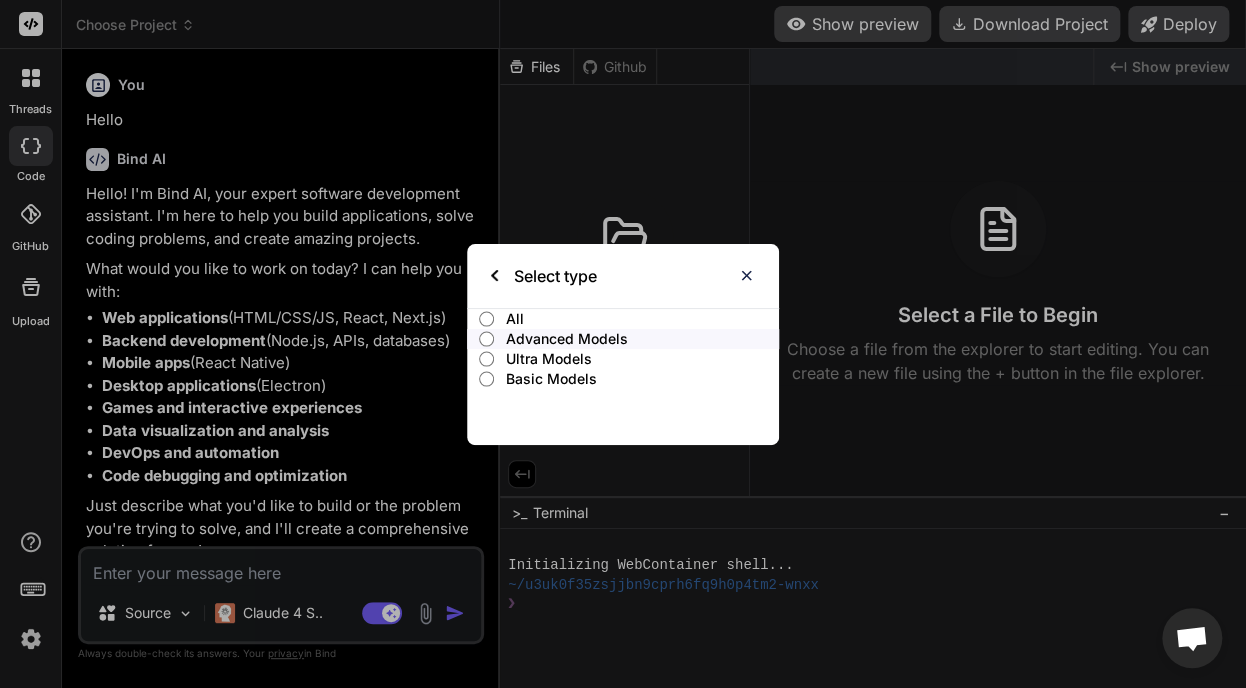 click on "All" at bounding box center (486, 319) 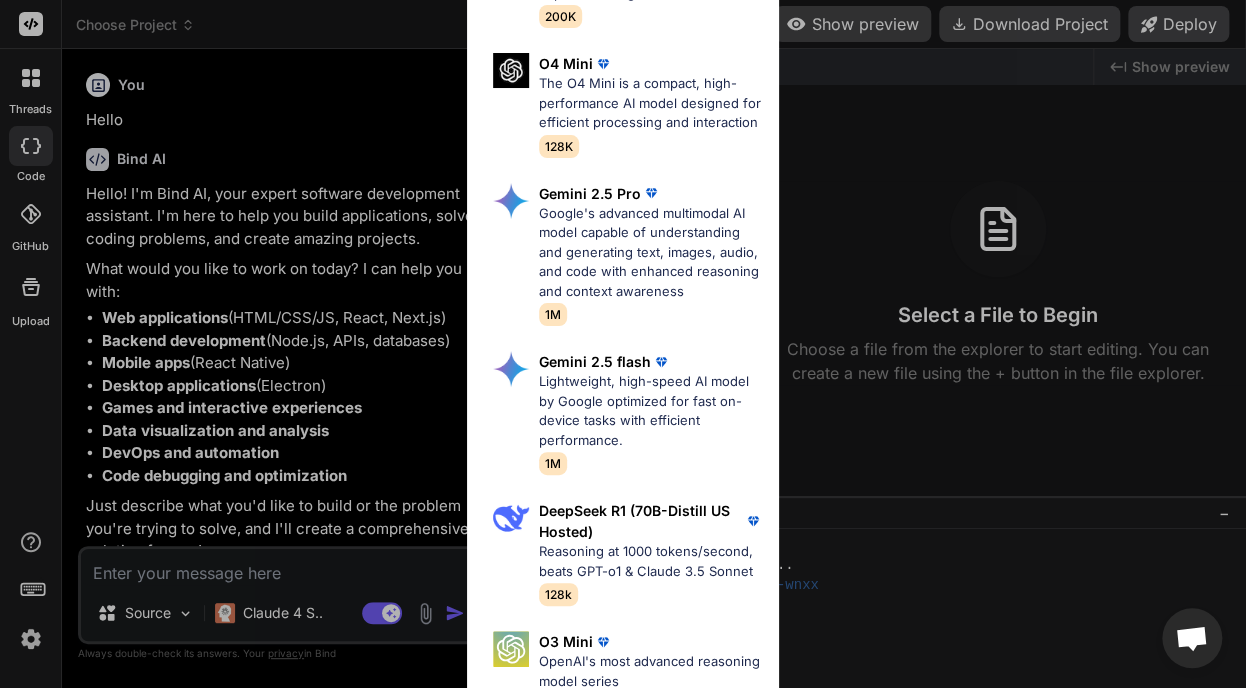 scroll, scrollTop: 839, scrollLeft: 0, axis: vertical 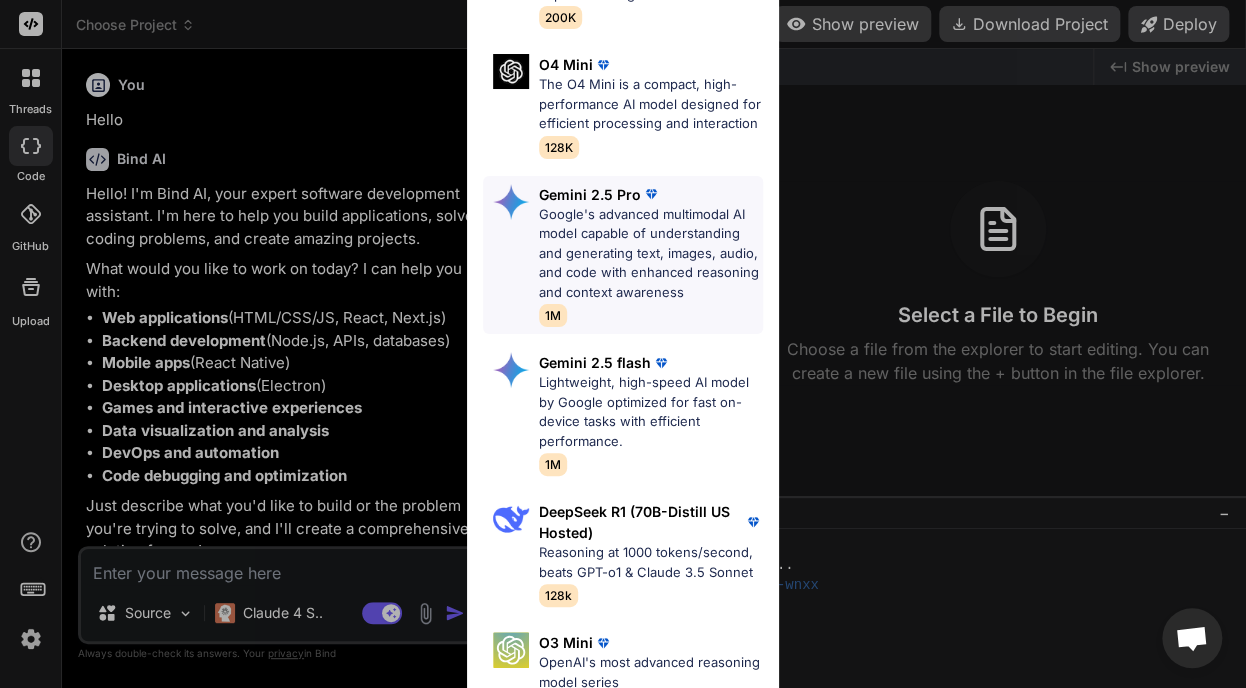 click on "Google's advanced multimodal AI model capable of understanding and generating text, images, audio, and code with enhanced reasoning and context awareness" at bounding box center [651, 254] 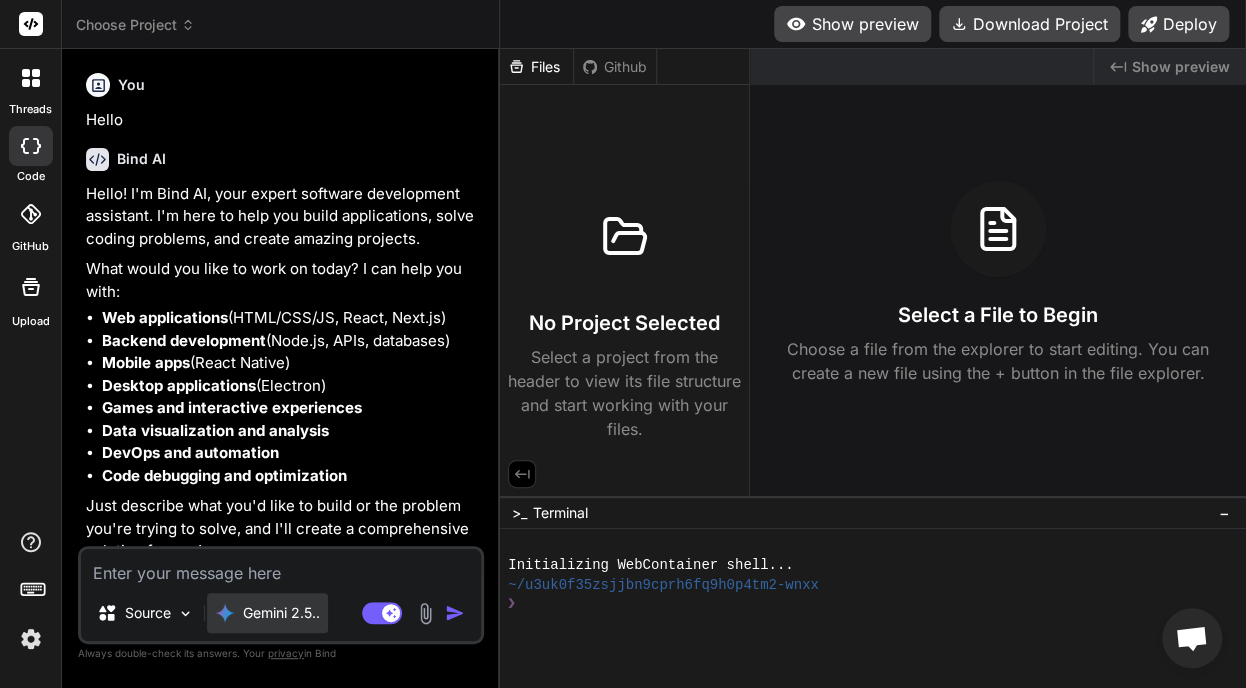 click on "Gemini 2.5.." at bounding box center [281, 613] 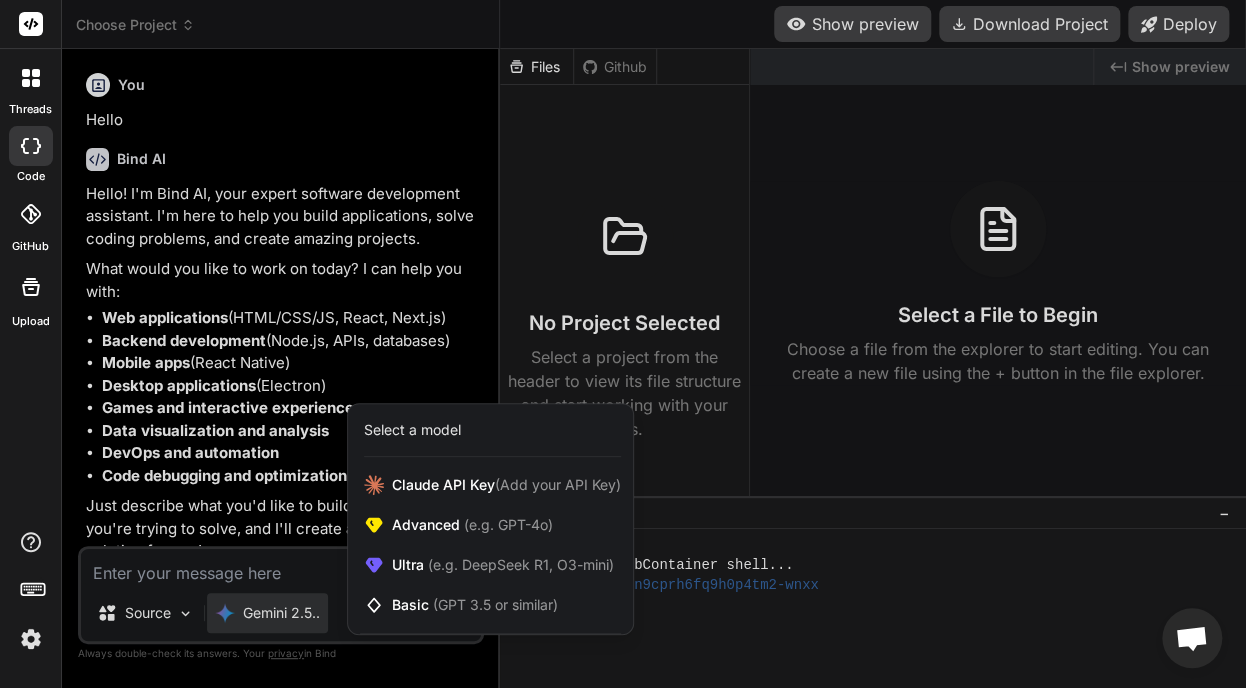 click on "Select a model" at bounding box center (412, 430) 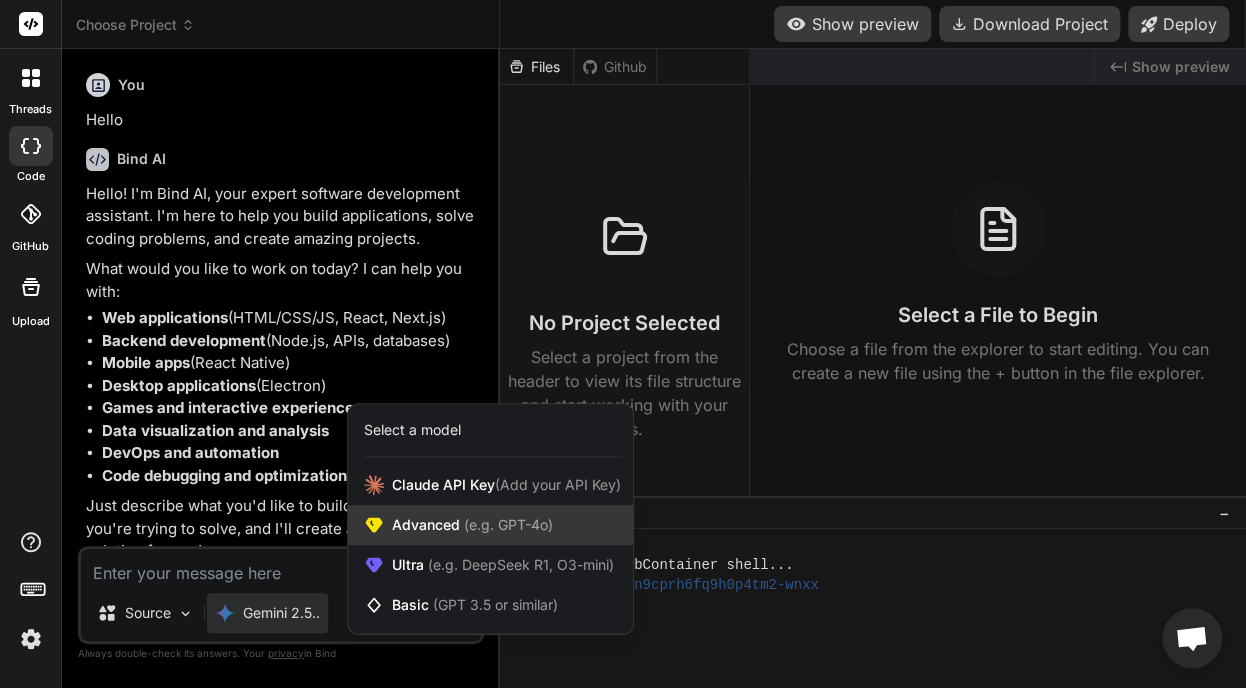 click on "Advanced     (e.g. GPT-4o)" at bounding box center [472, 525] 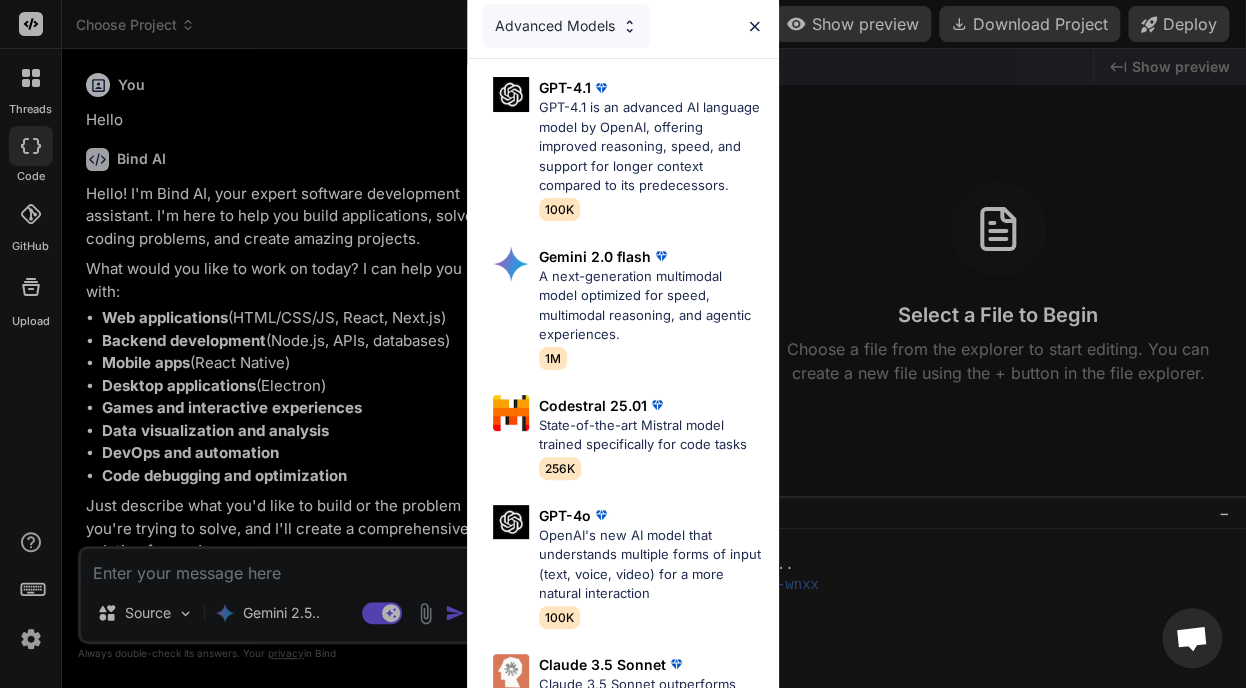 click on "Advanced Models" at bounding box center (566, 26) 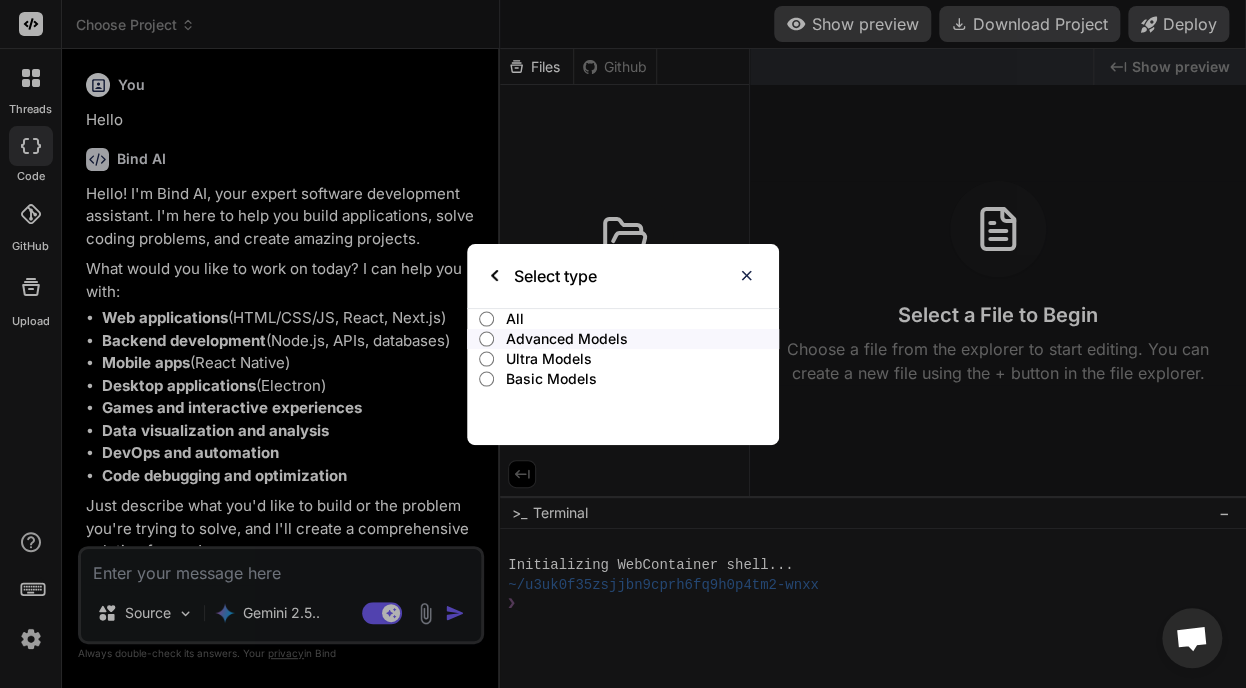 click on "All" at bounding box center (486, 319) 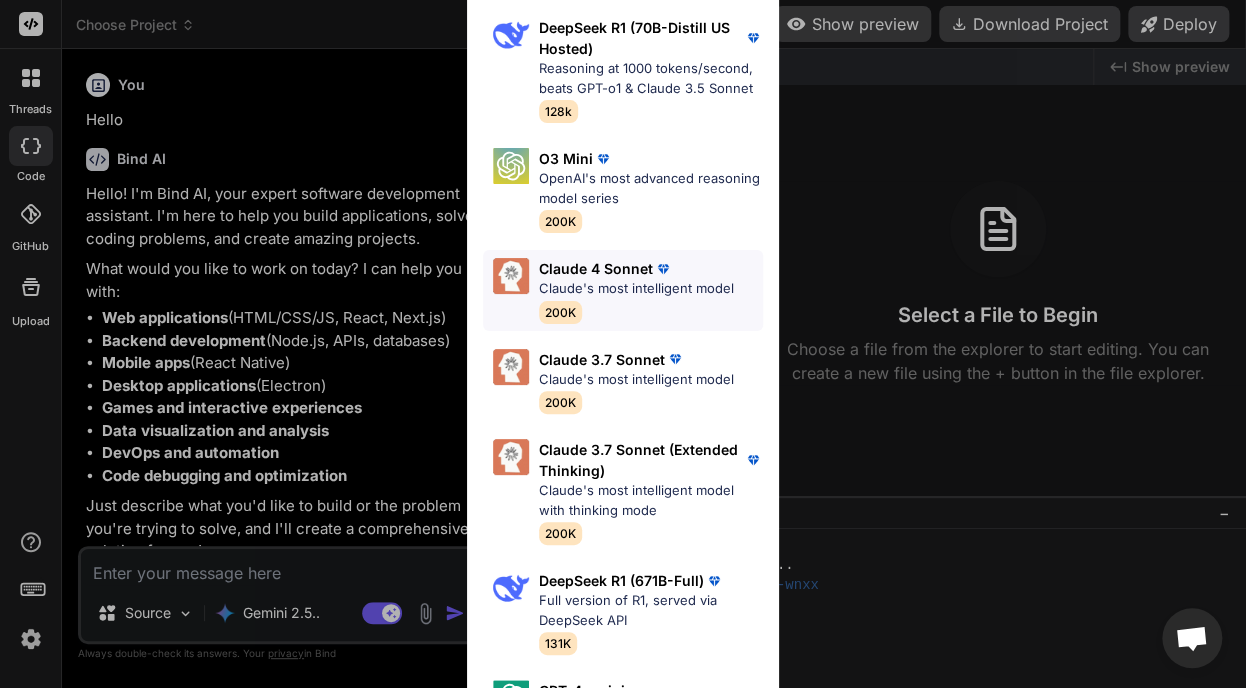 scroll, scrollTop: 1322, scrollLeft: 0, axis: vertical 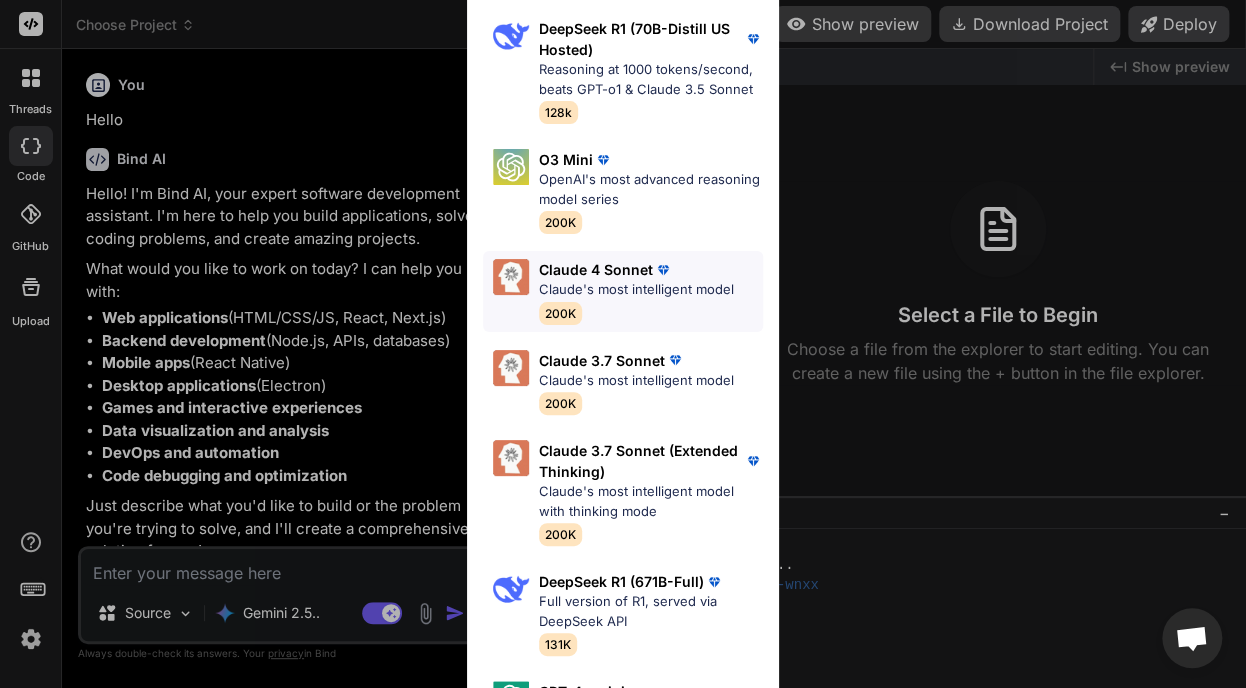 click on "Claude's most intelligent model" at bounding box center (636, 290) 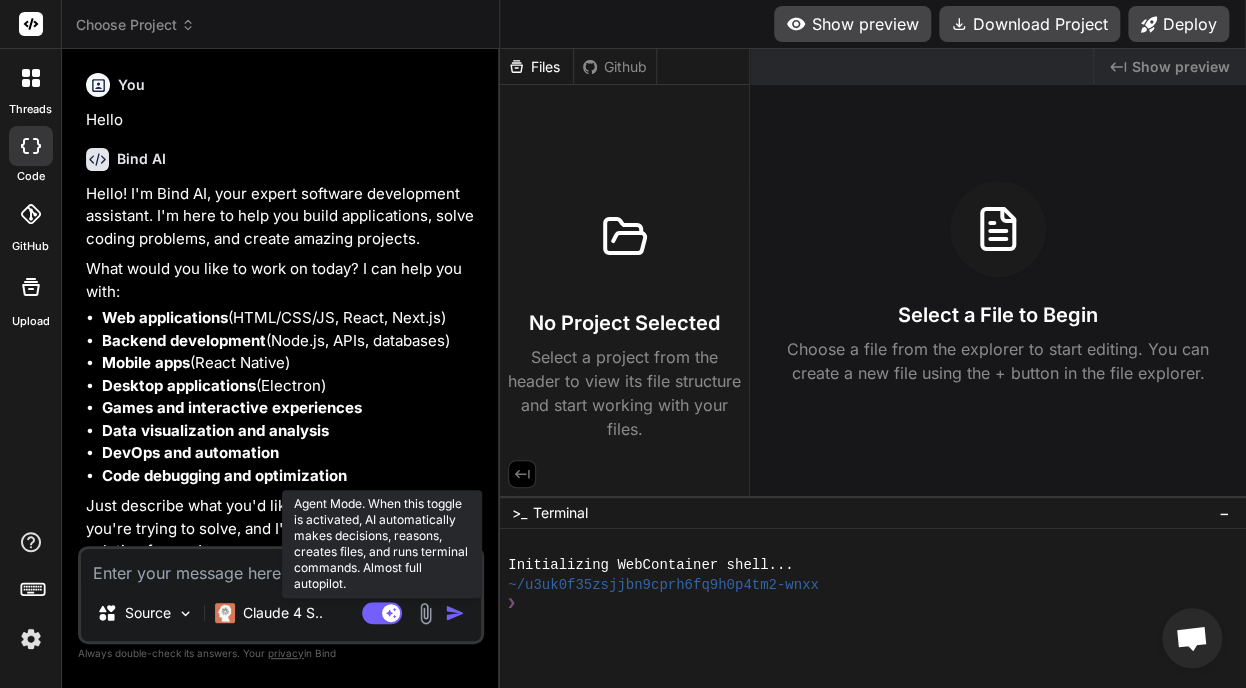 click 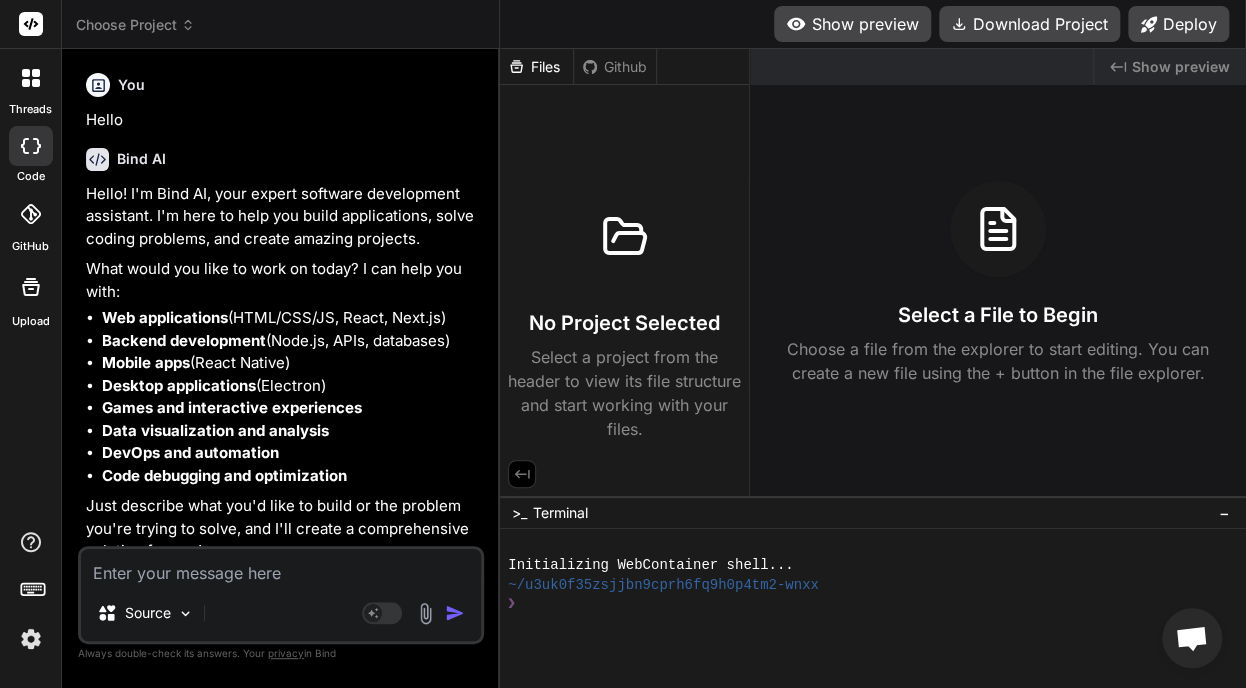click at bounding box center (281, 567) 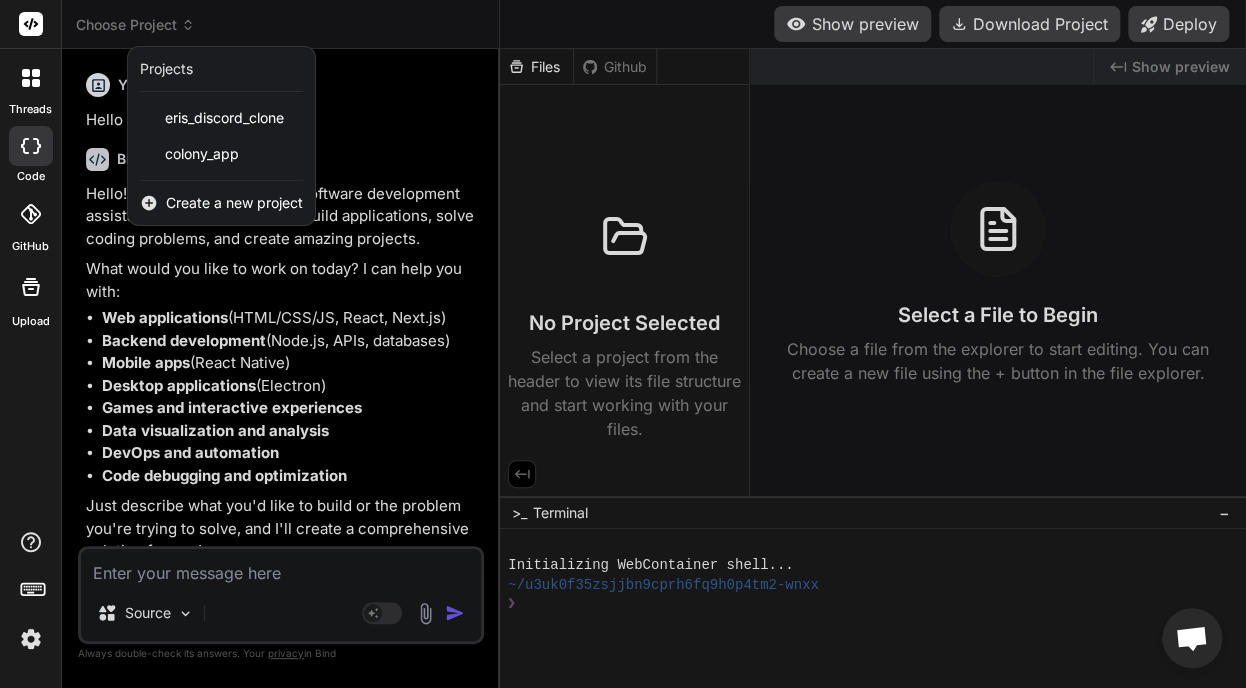 click on "Create a new project" at bounding box center (234, 203) 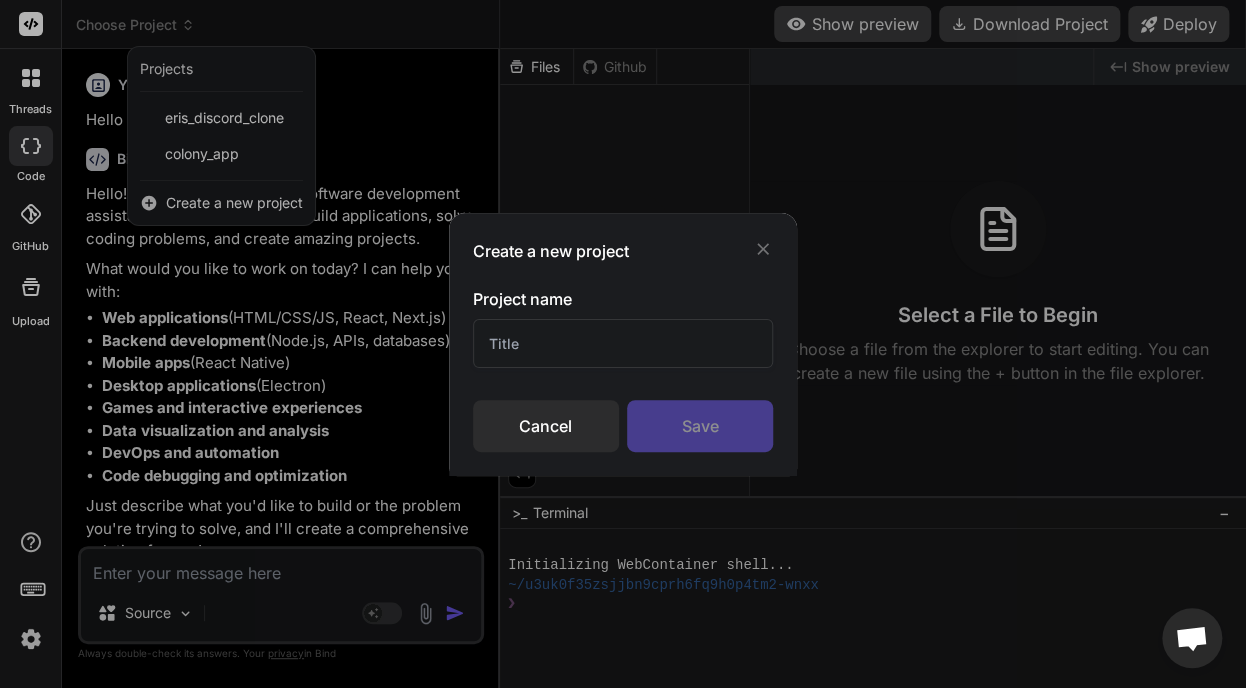 click at bounding box center [623, 343] 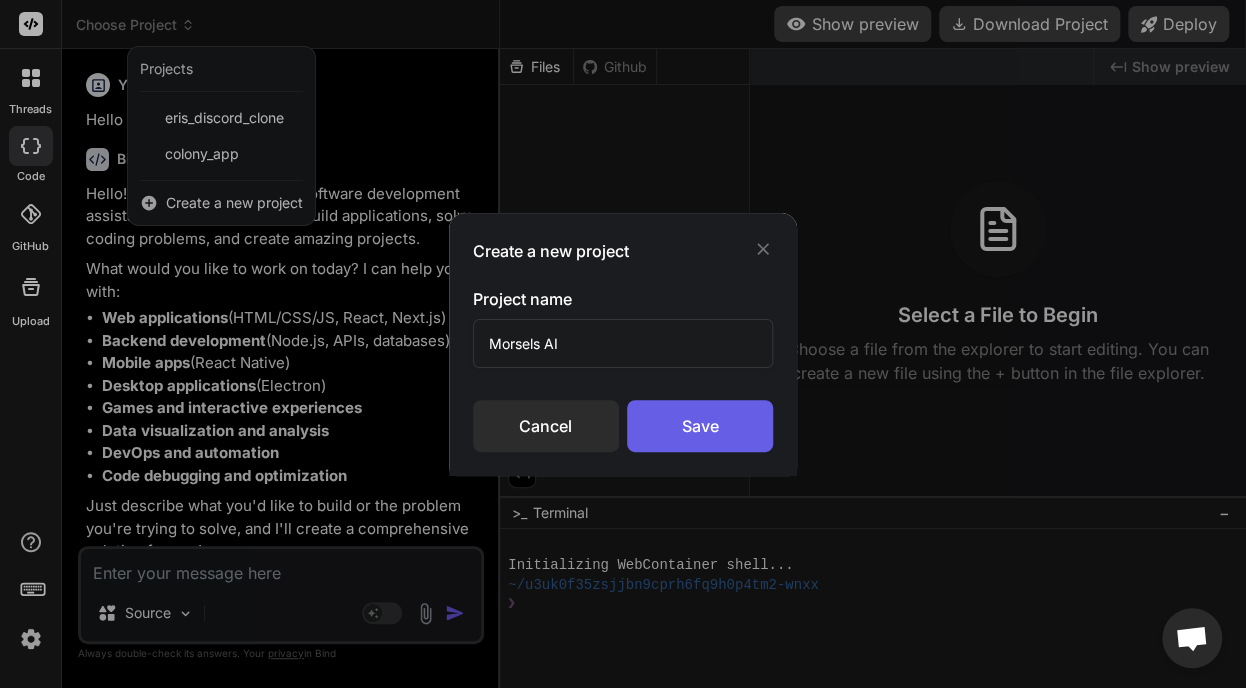 type on "Morsels AI" 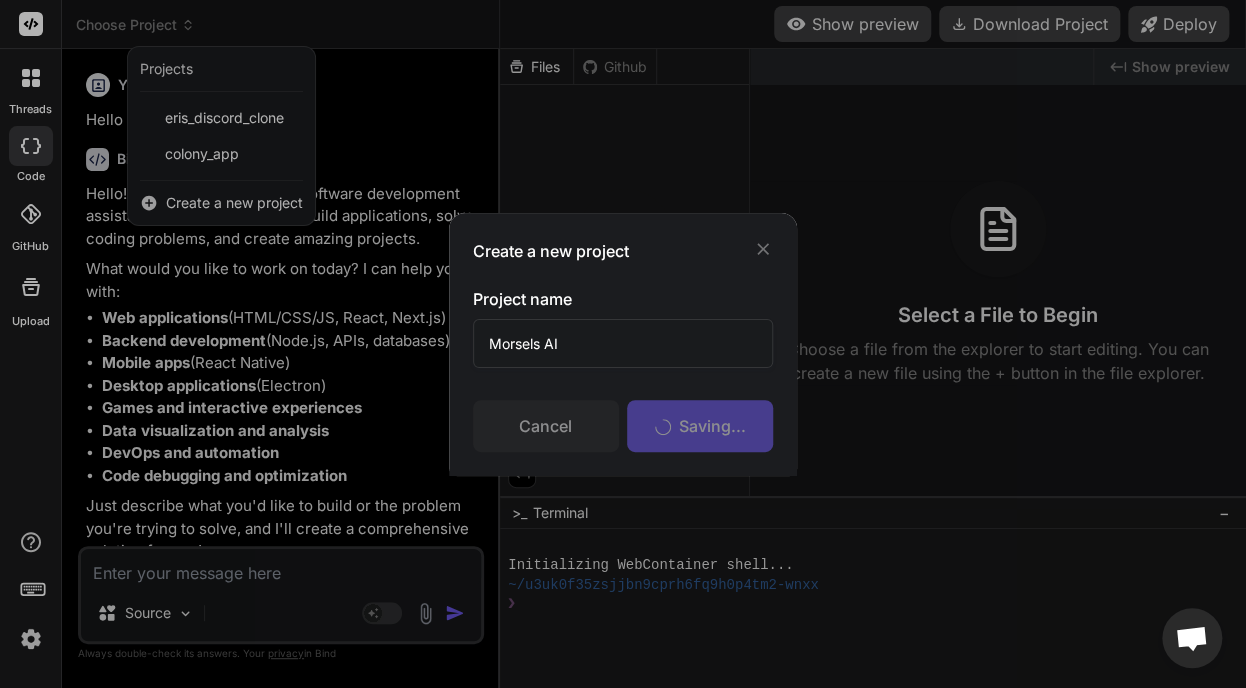 scroll, scrollTop: 19, scrollLeft: 0, axis: vertical 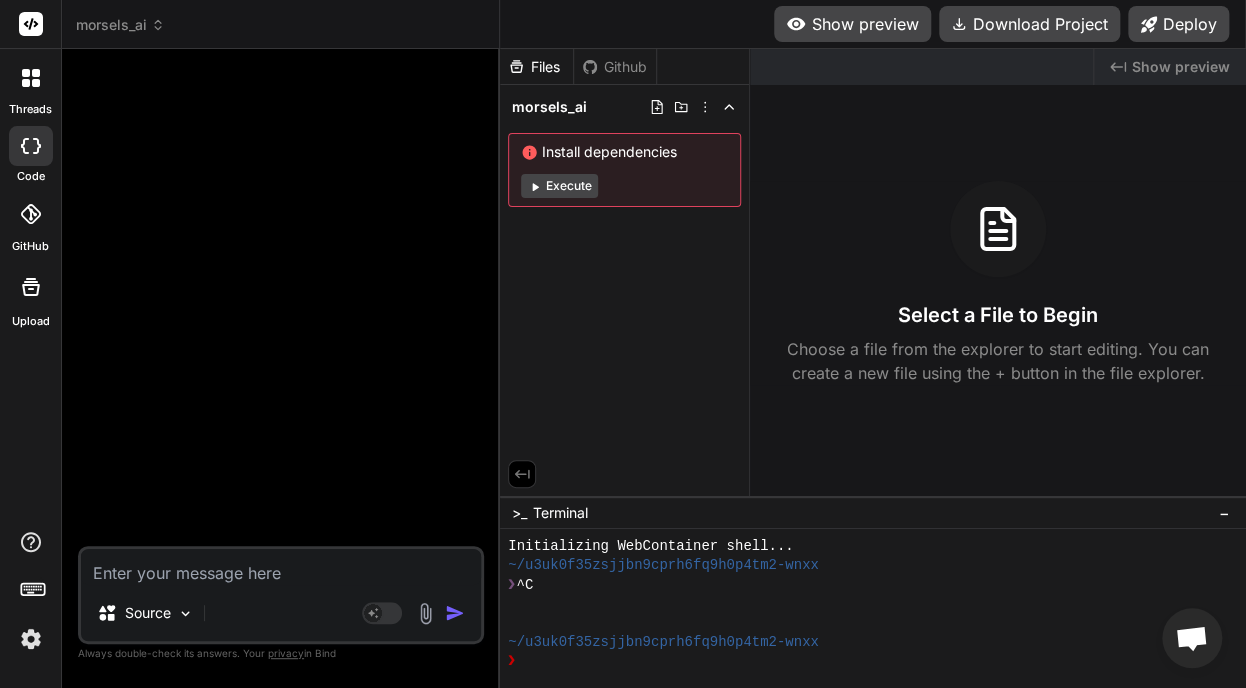 click on "Execute" at bounding box center [559, 186] 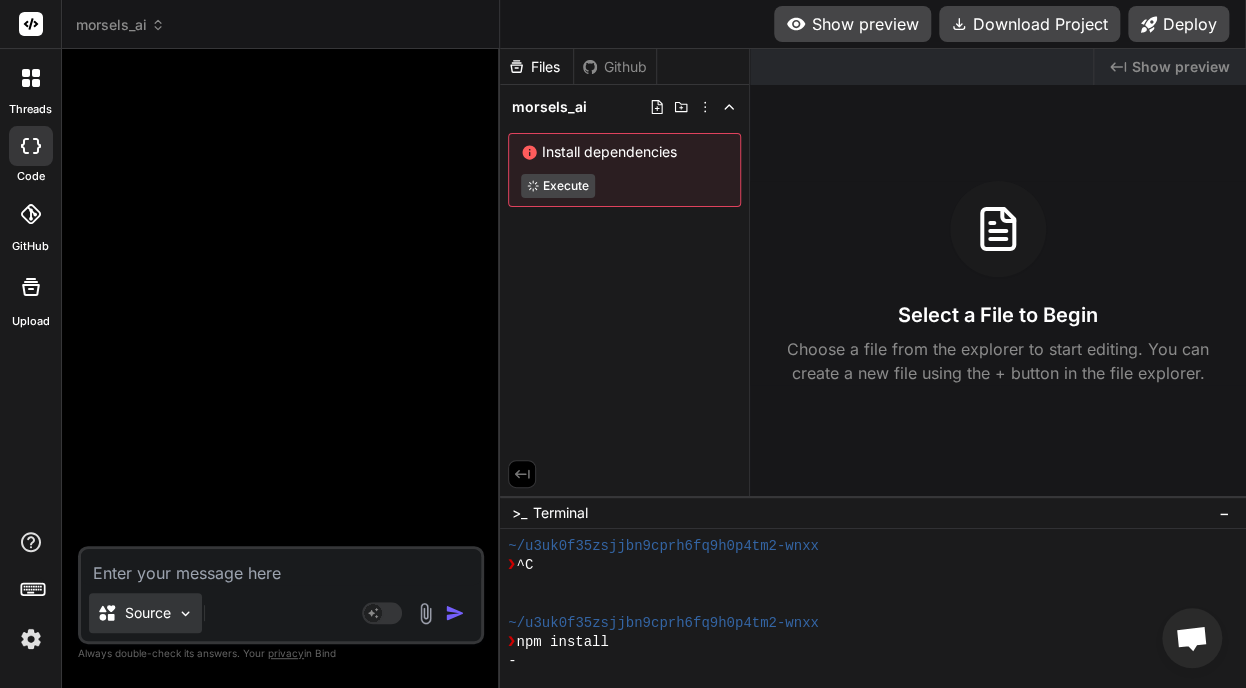 click at bounding box center [185, 613] 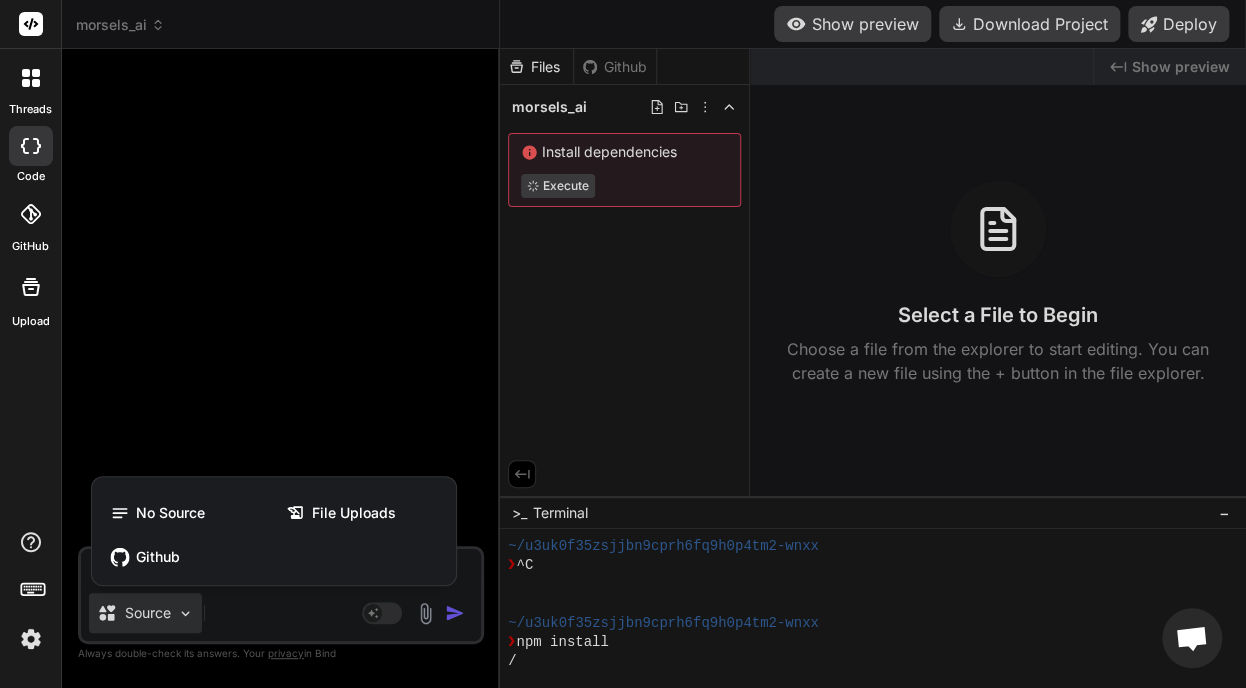 click at bounding box center (623, 344) 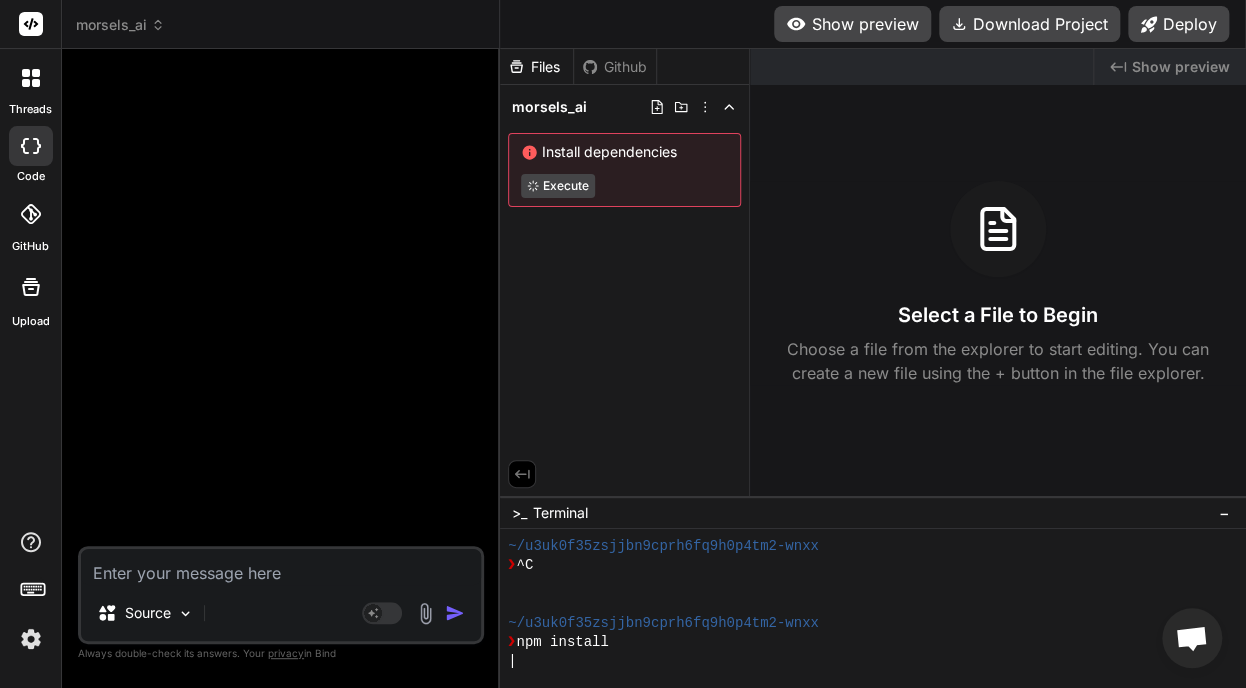 scroll, scrollTop: 249, scrollLeft: 0, axis: vertical 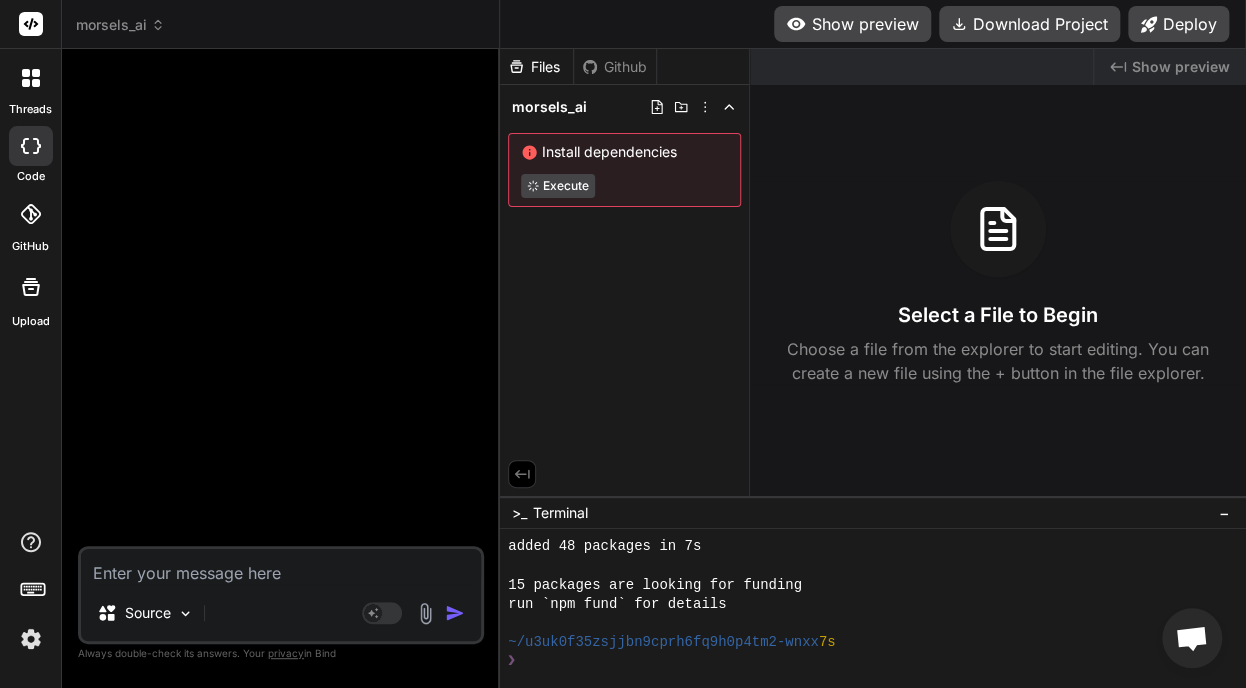 type on "x" 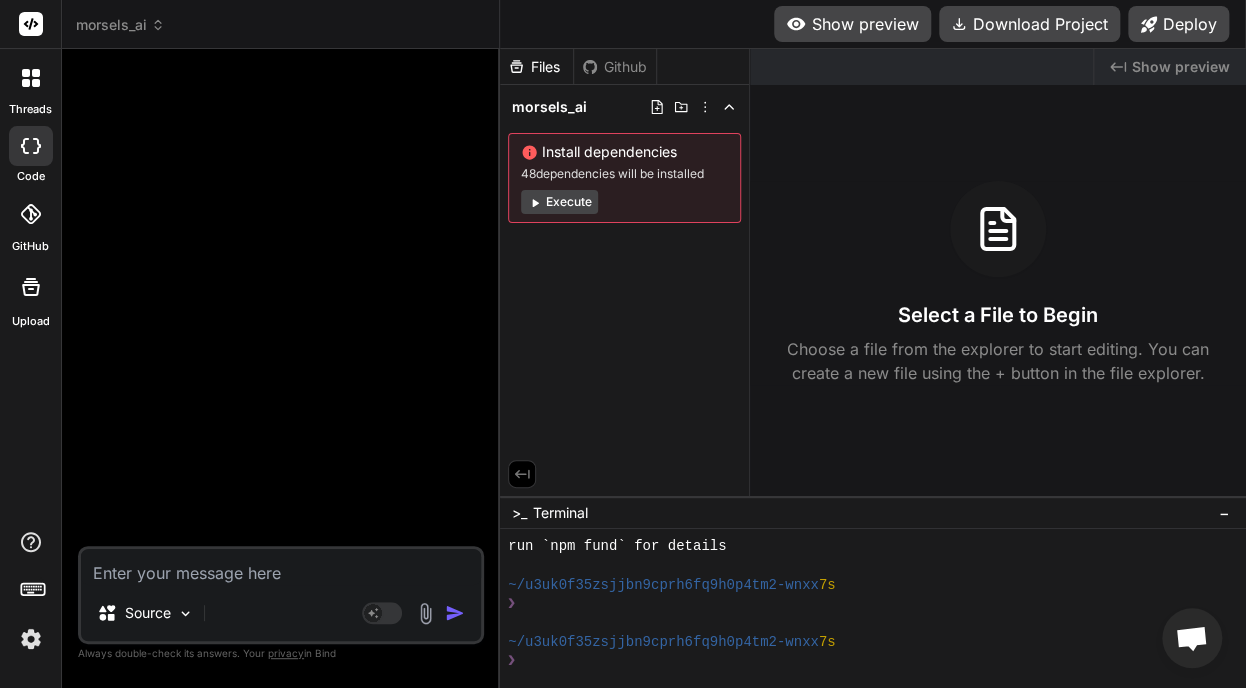 click at bounding box center (281, 567) 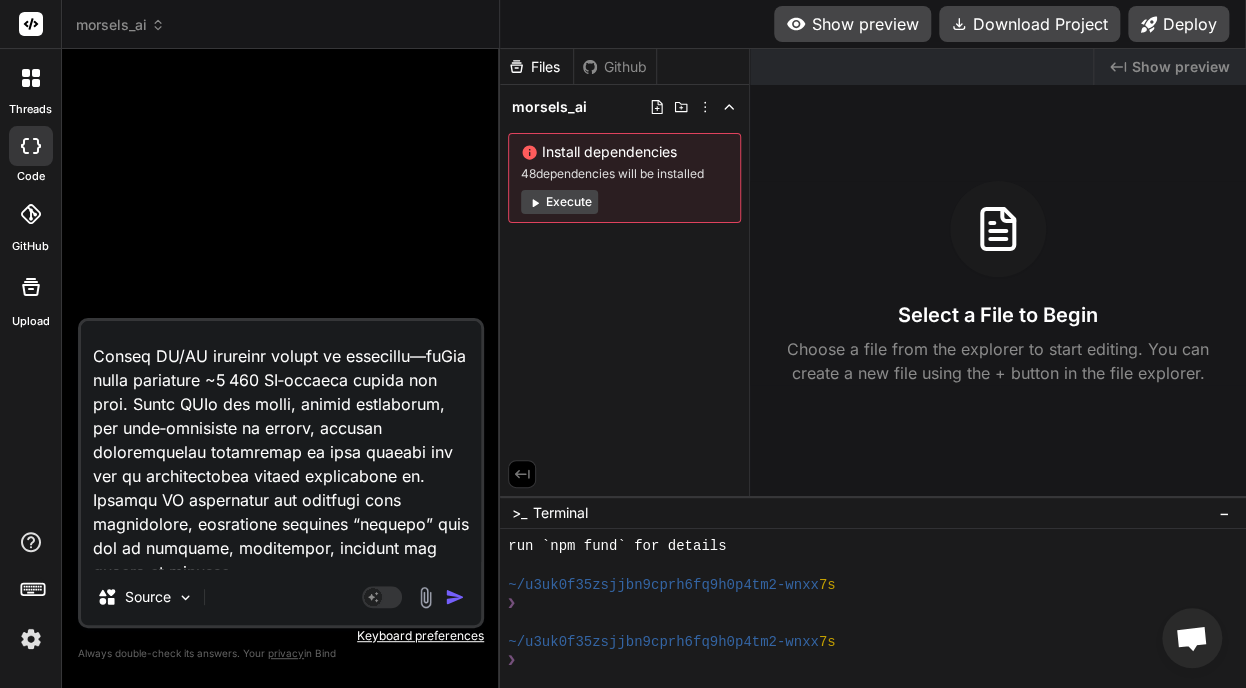 scroll, scrollTop: 0, scrollLeft: 0, axis: both 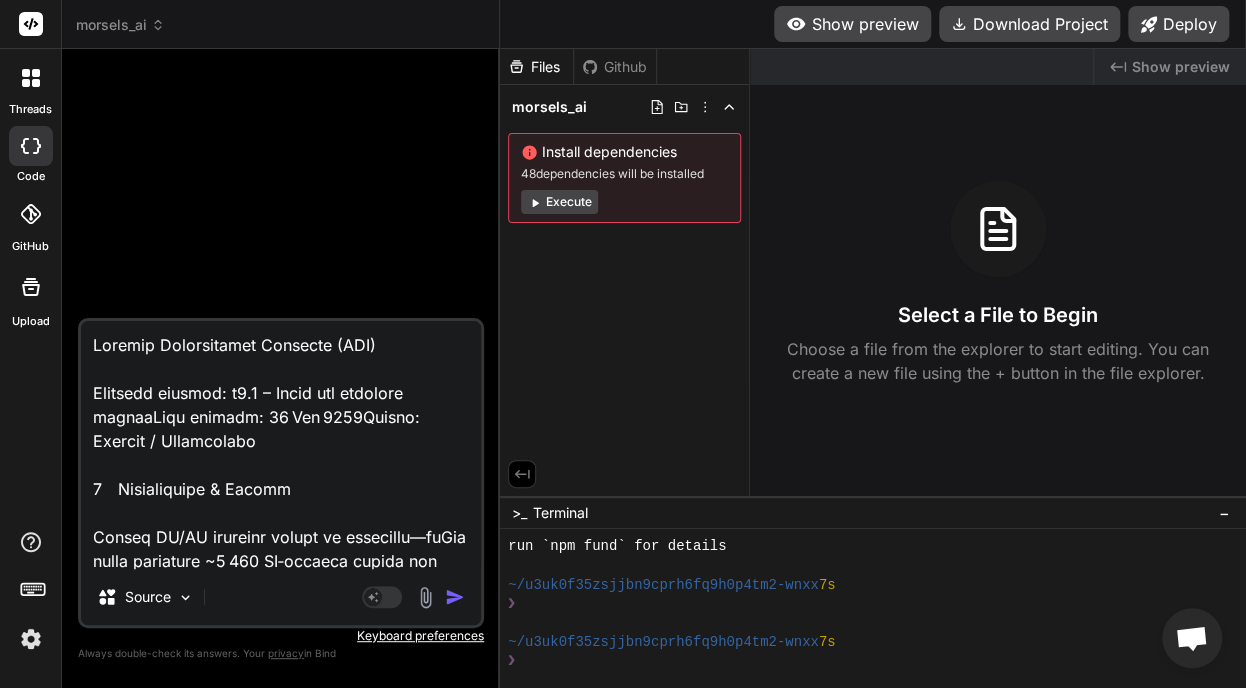click at bounding box center (281, 445) 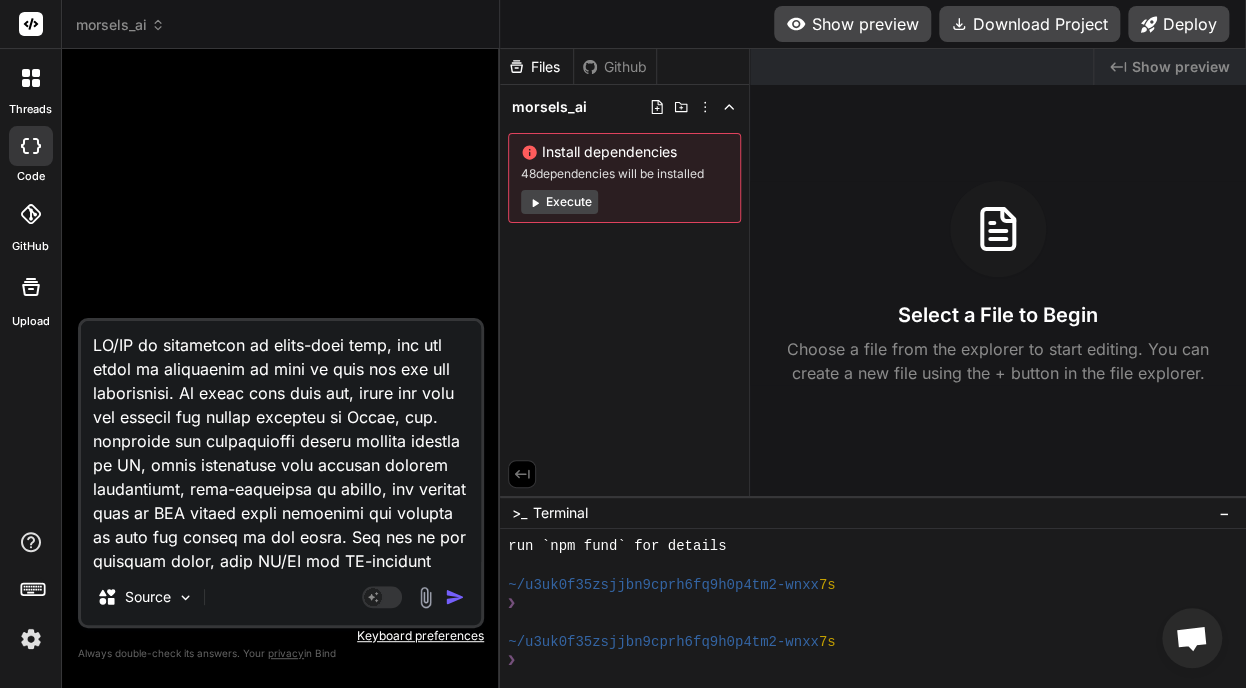 scroll, scrollTop: 1729, scrollLeft: 0, axis: vertical 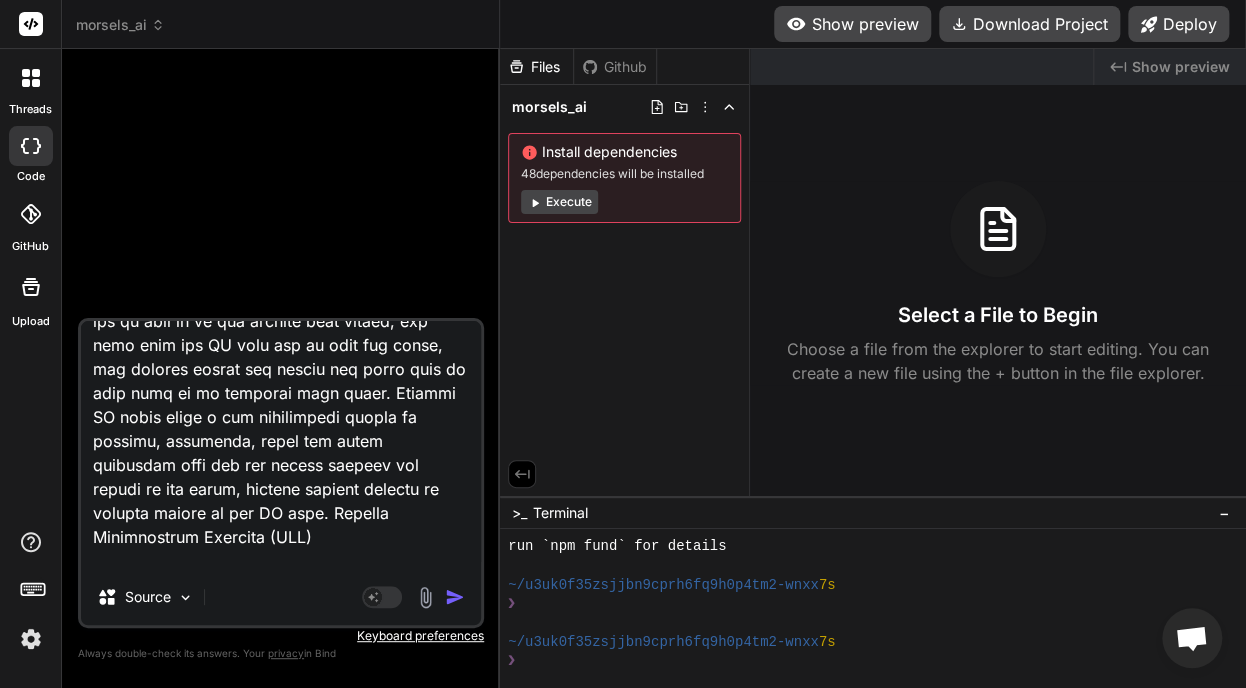 type on "x" 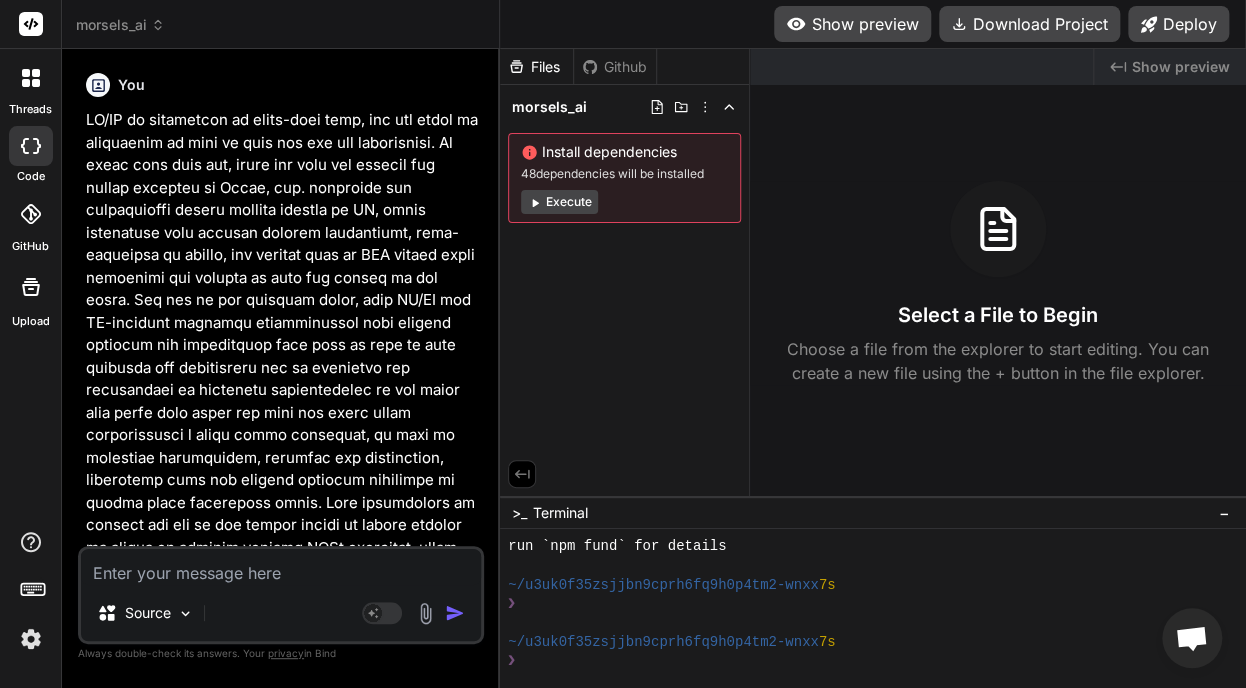 scroll, scrollTop: 0, scrollLeft: 0, axis: both 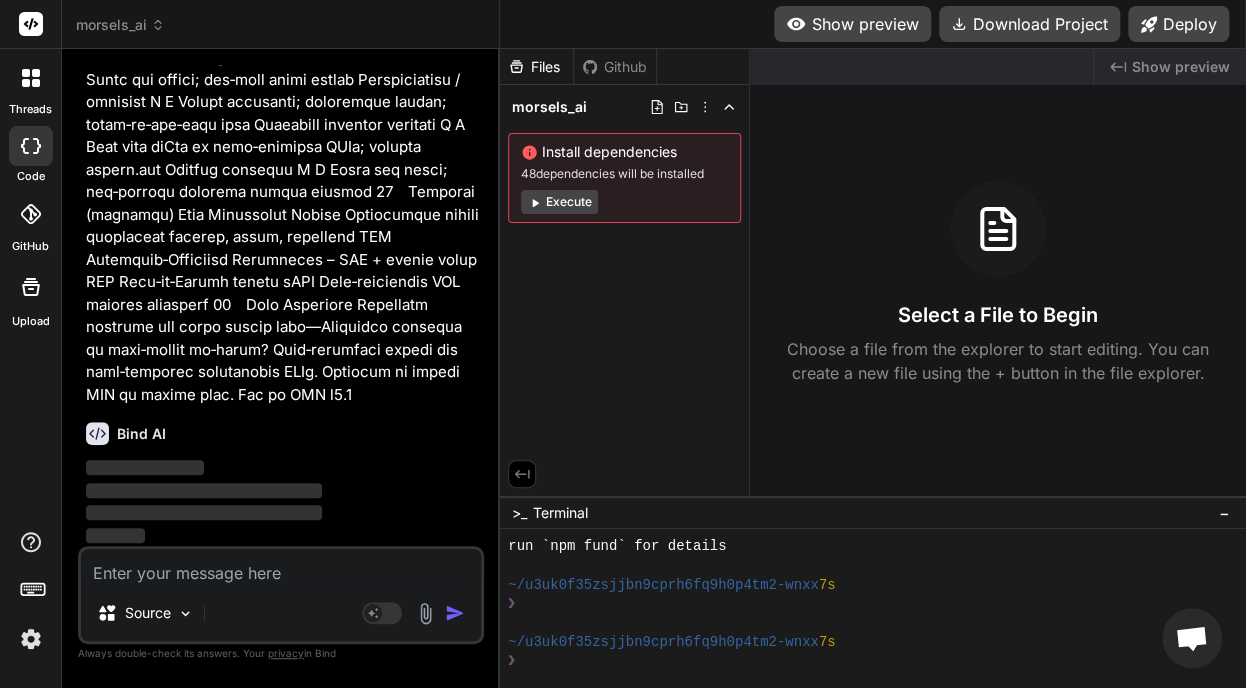 type 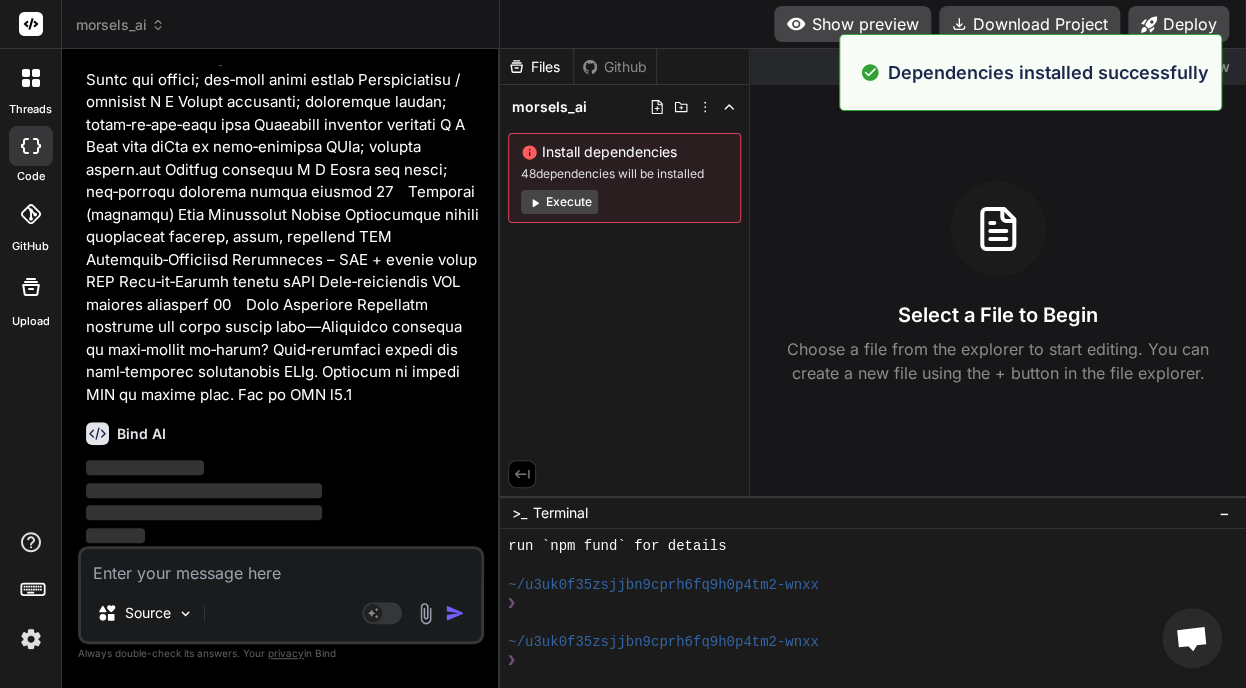 scroll, scrollTop: 595, scrollLeft: 0, axis: vertical 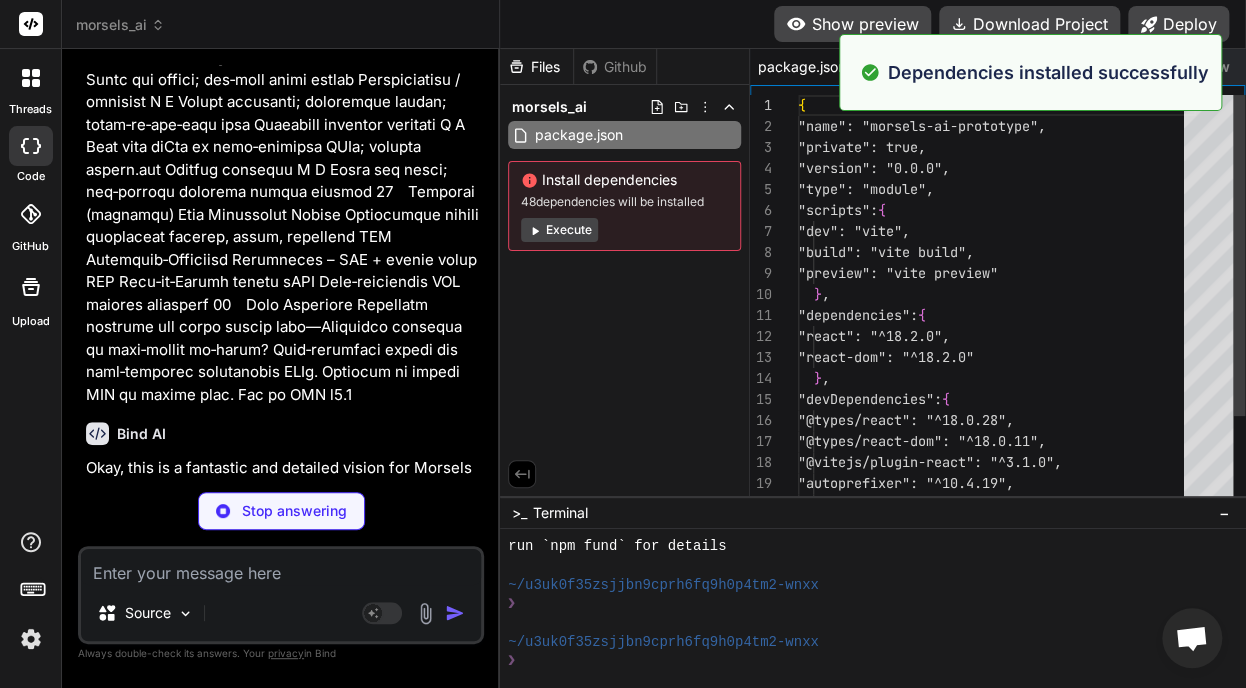type on "x" 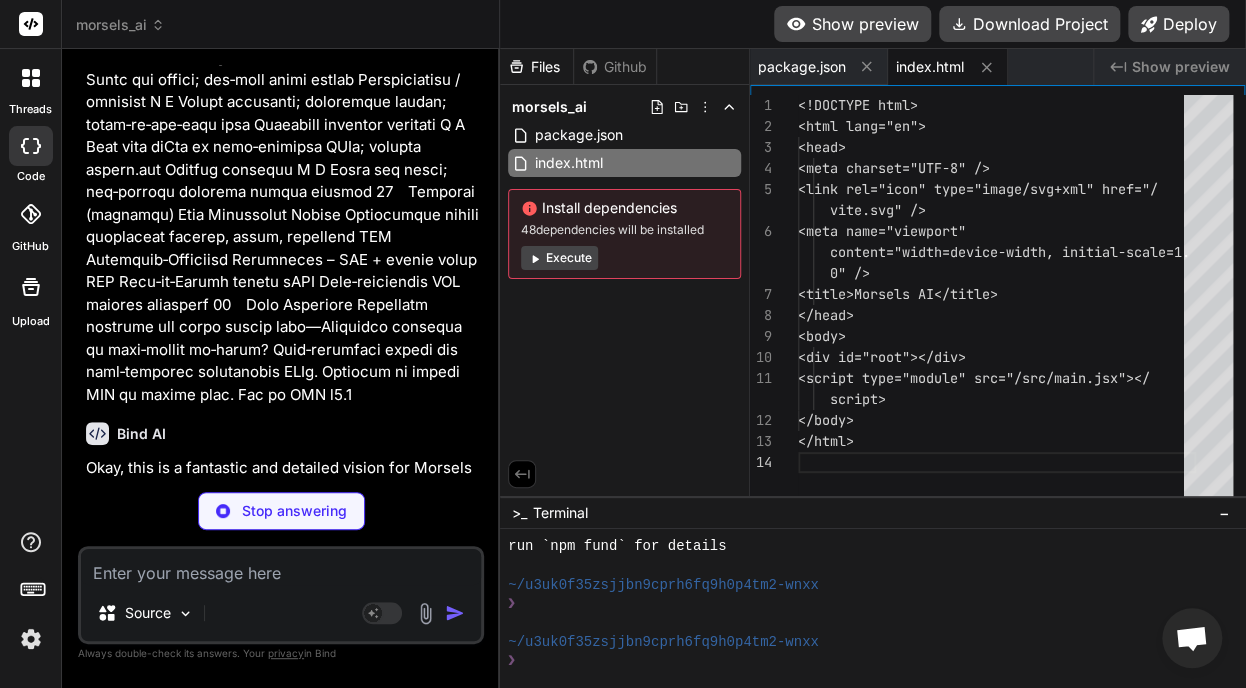 type on "x" 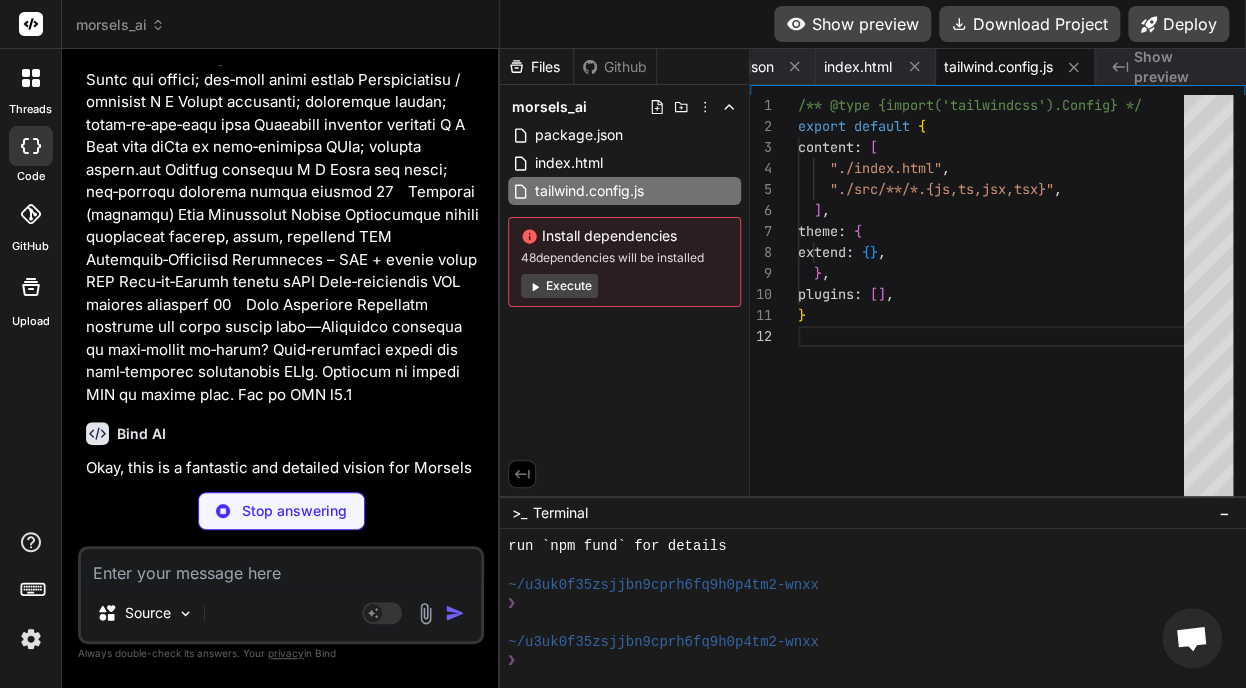 type on "x" 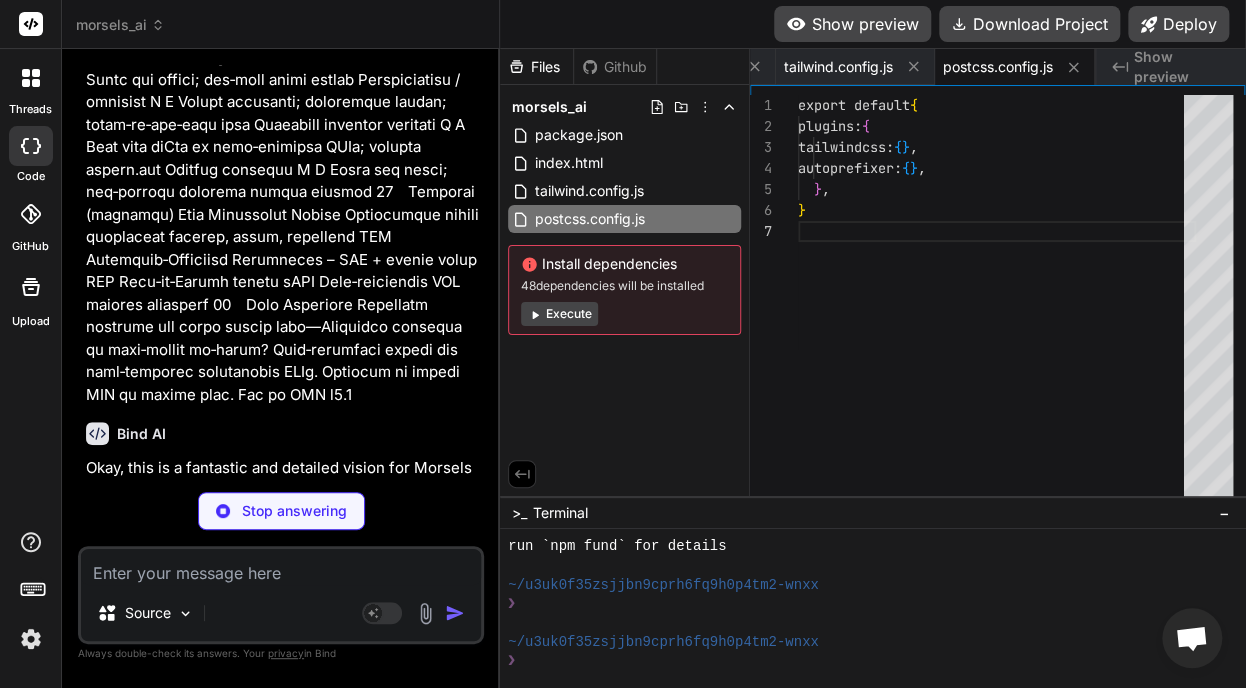 type on "x" 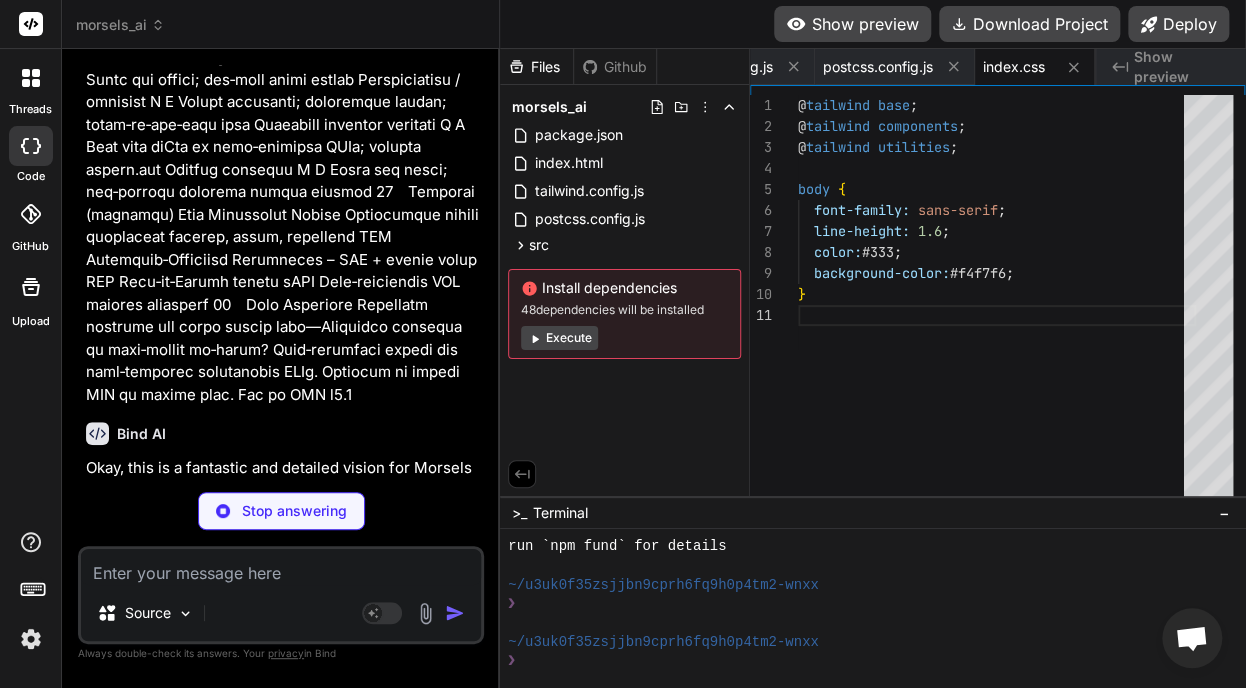 type on "x" 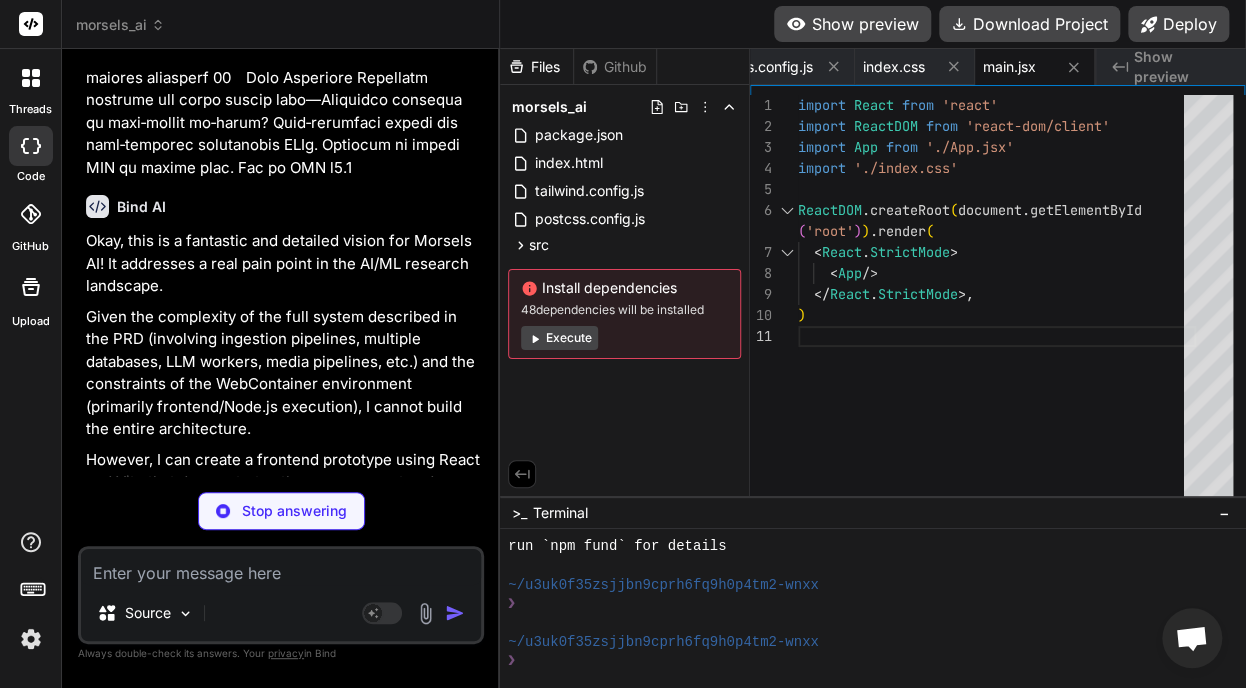 type on "x" 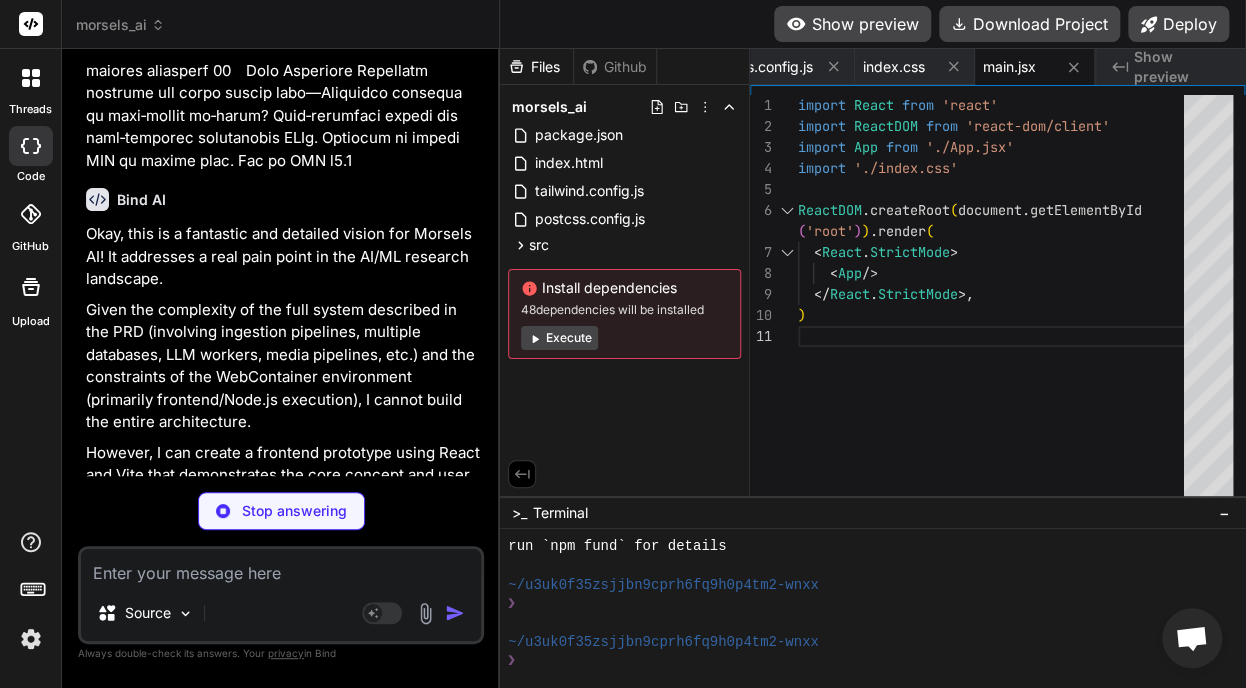 scroll, scrollTop: 0, scrollLeft: 596, axis: horizontal 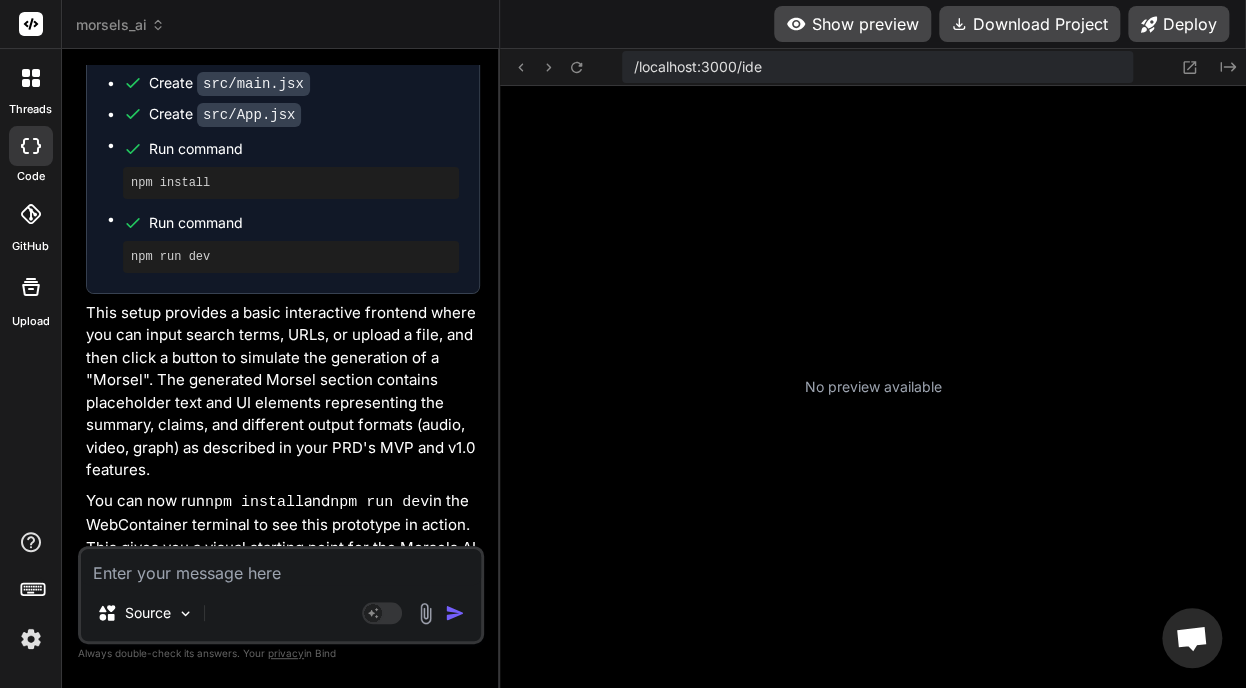 type on "x" 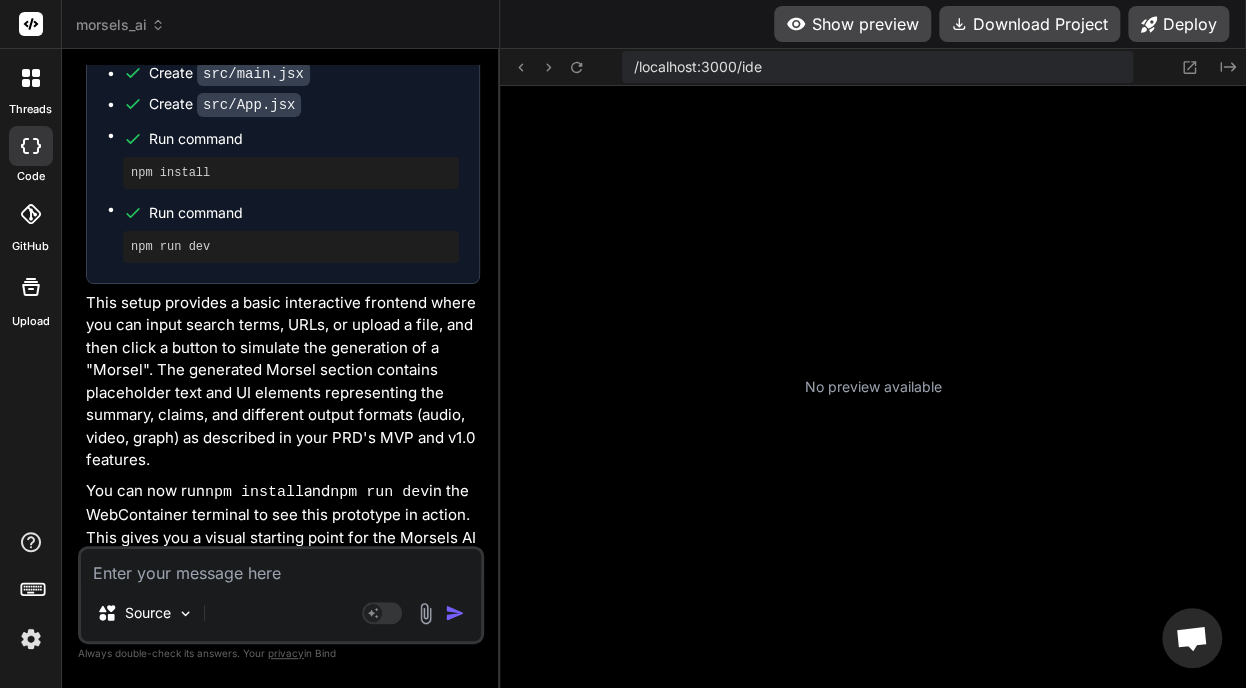 scroll, scrollTop: 5140, scrollLeft: 0, axis: vertical 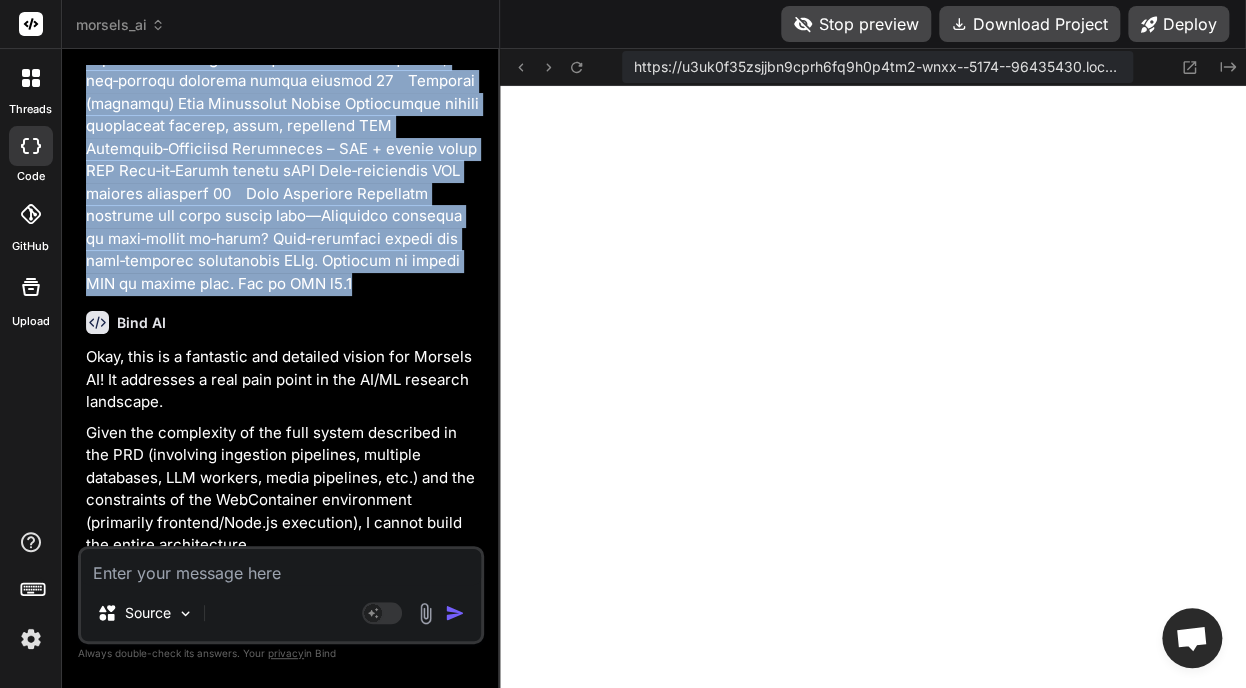 drag, startPoint x: 83, startPoint y: 113, endPoint x: 301, endPoint y: 280, distance: 274.6143 